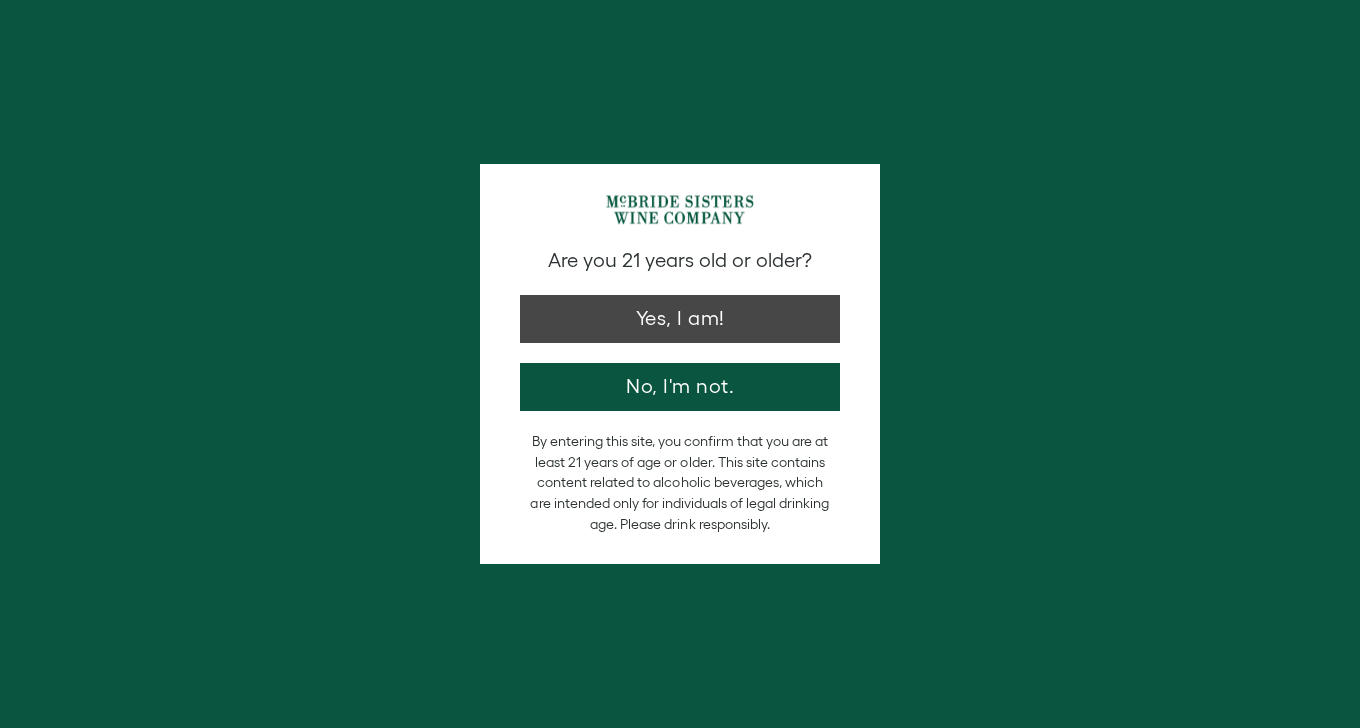 scroll, scrollTop: 0, scrollLeft: 0, axis: both 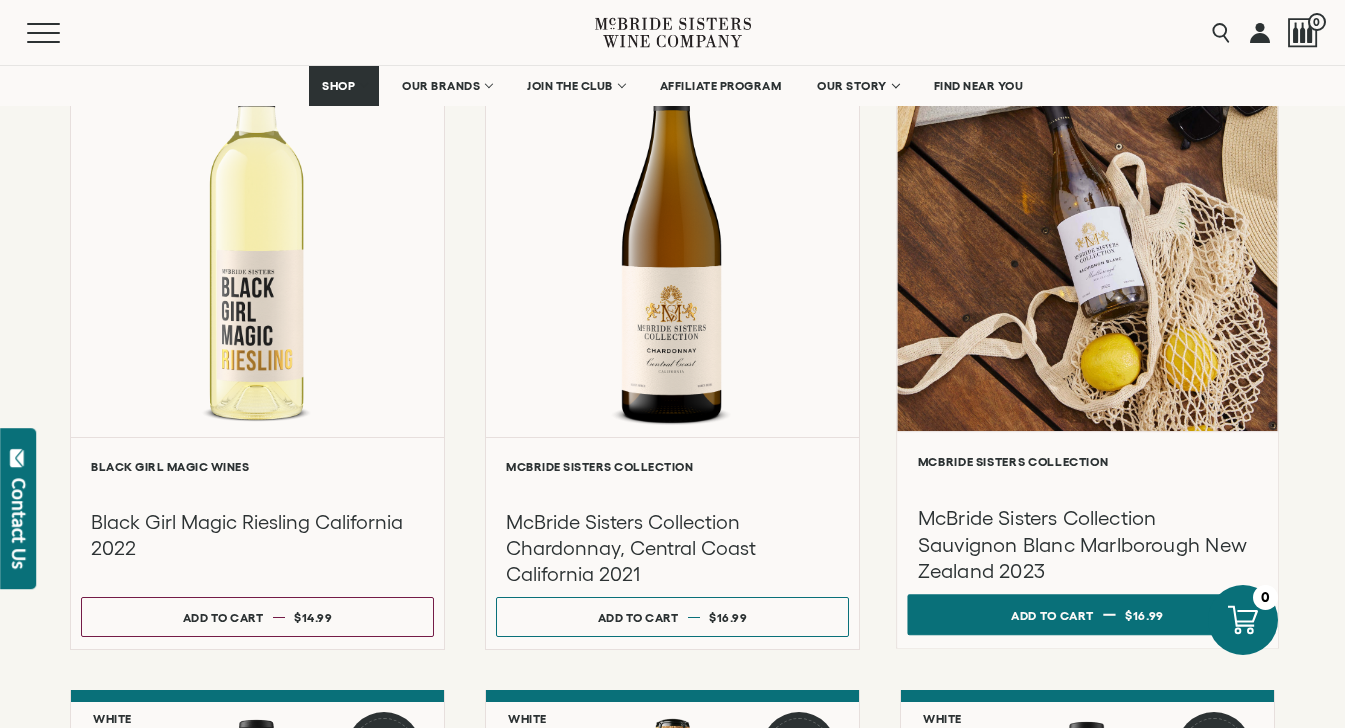 click on "Add to cart
Regular price
$16.99
Regular price
Sale price
$16.99
Unit price
/
per" at bounding box center [1087, 615] 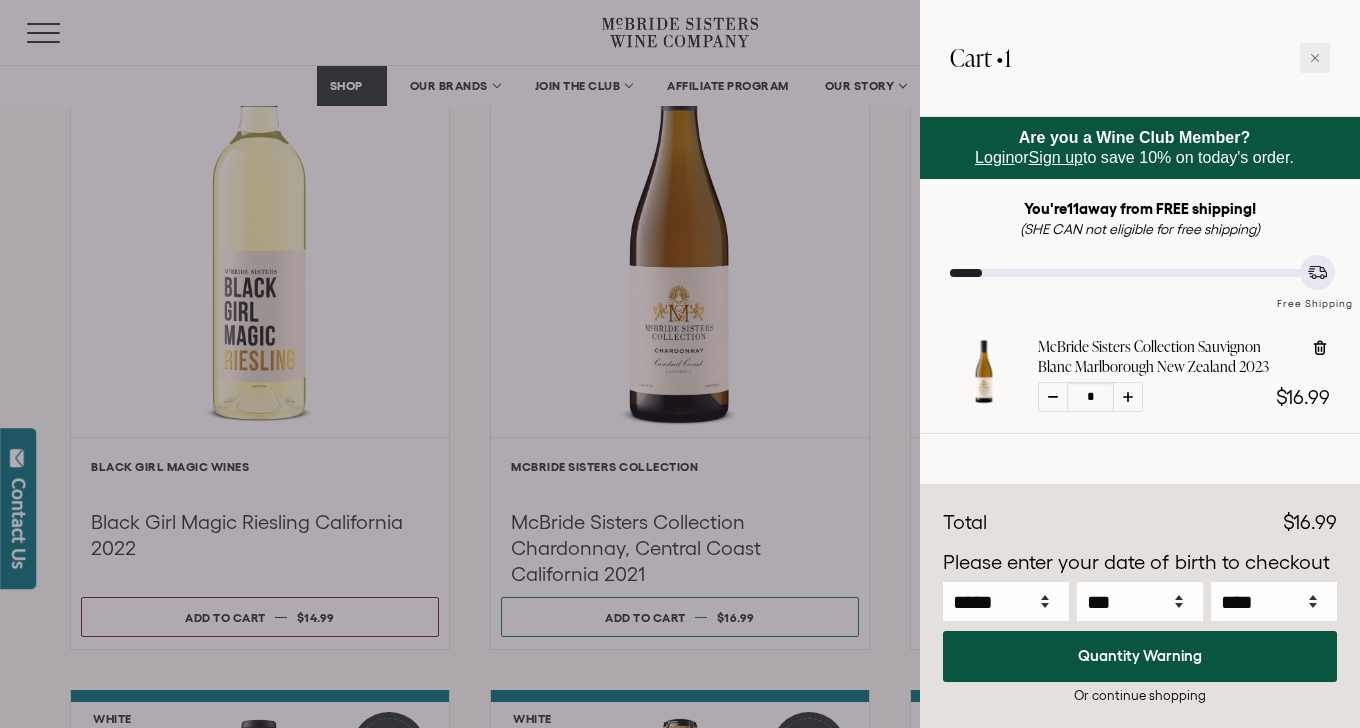 click 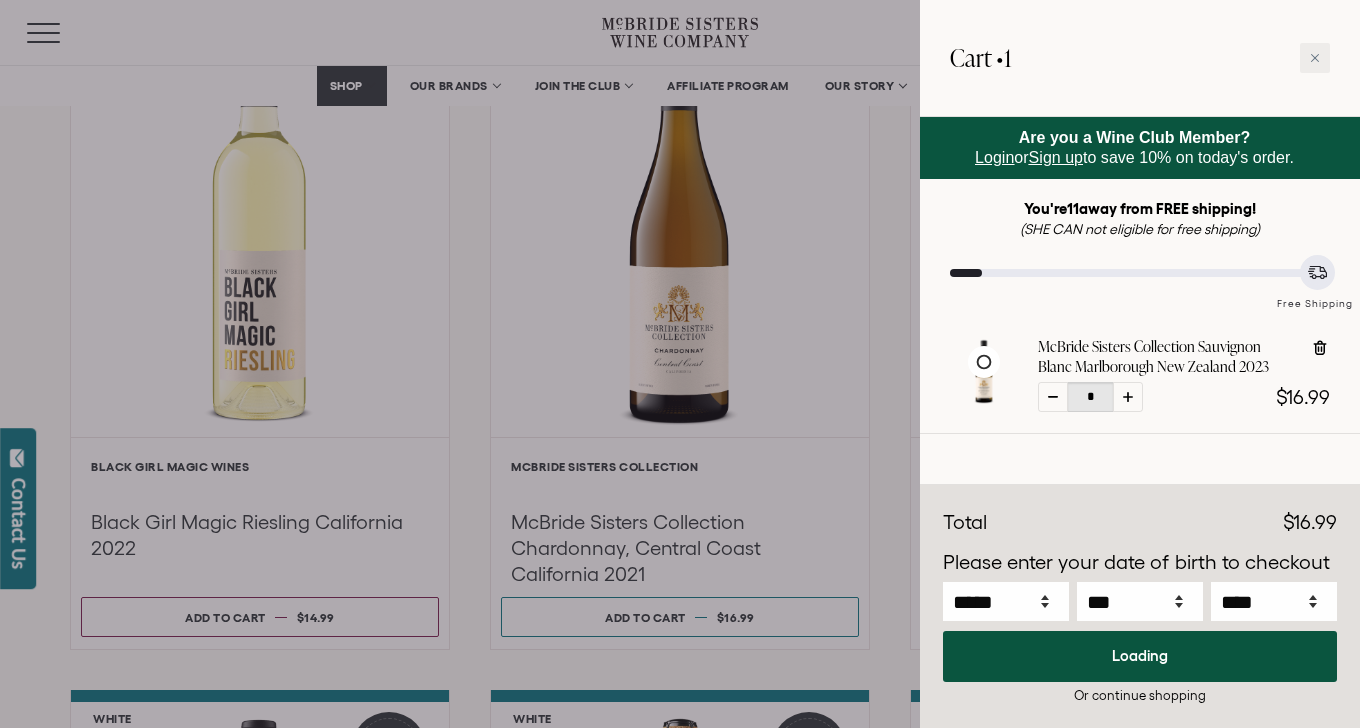 click 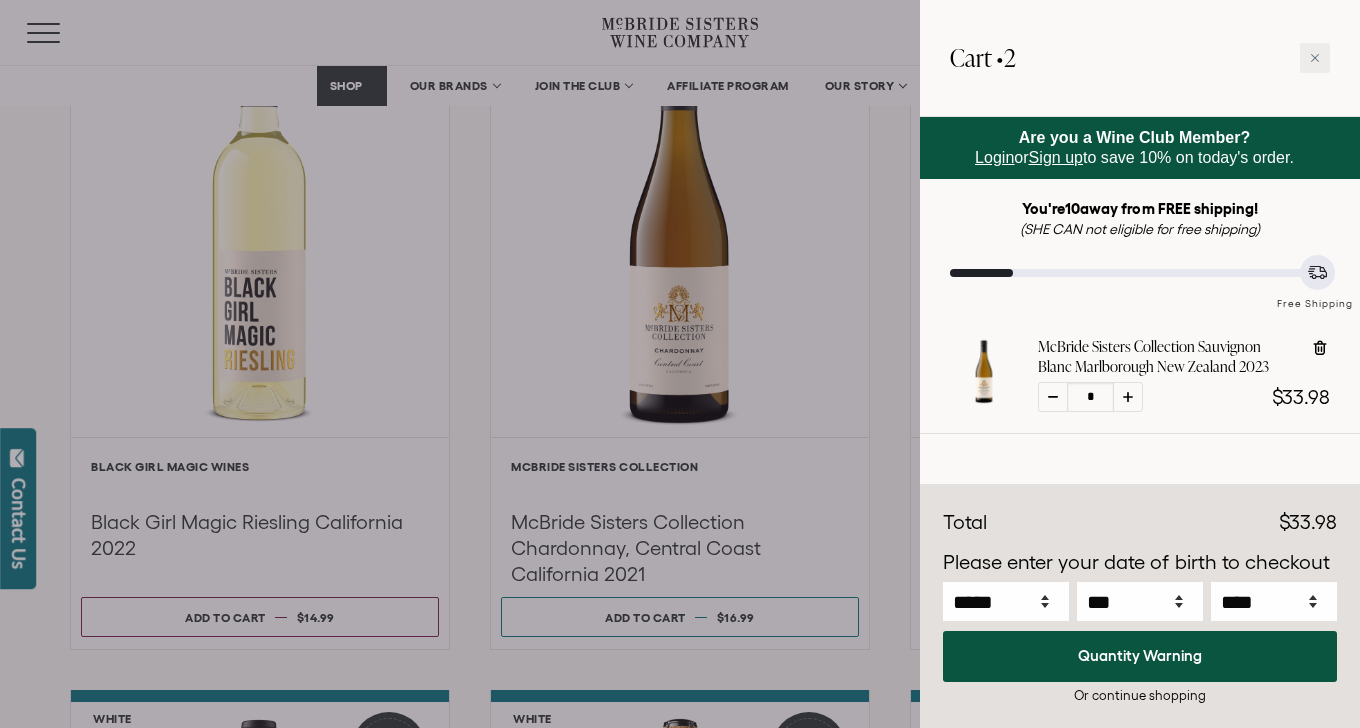 click 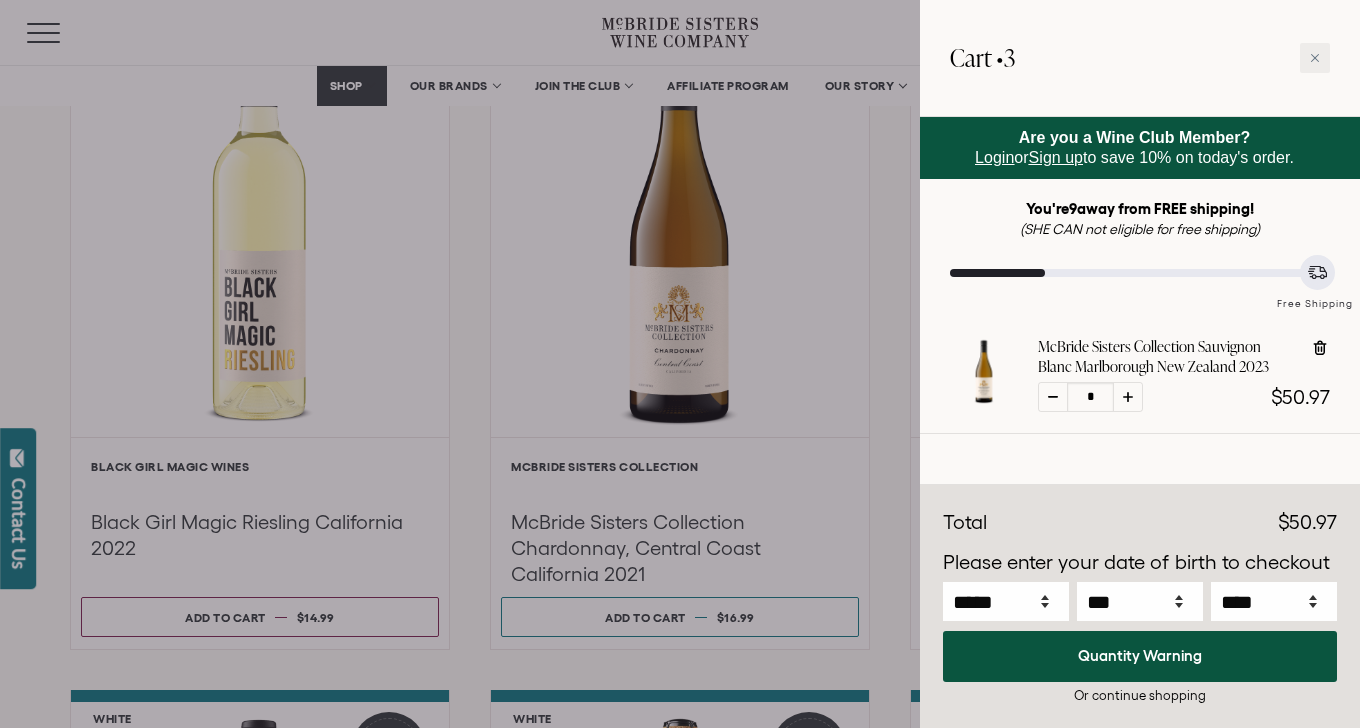 click 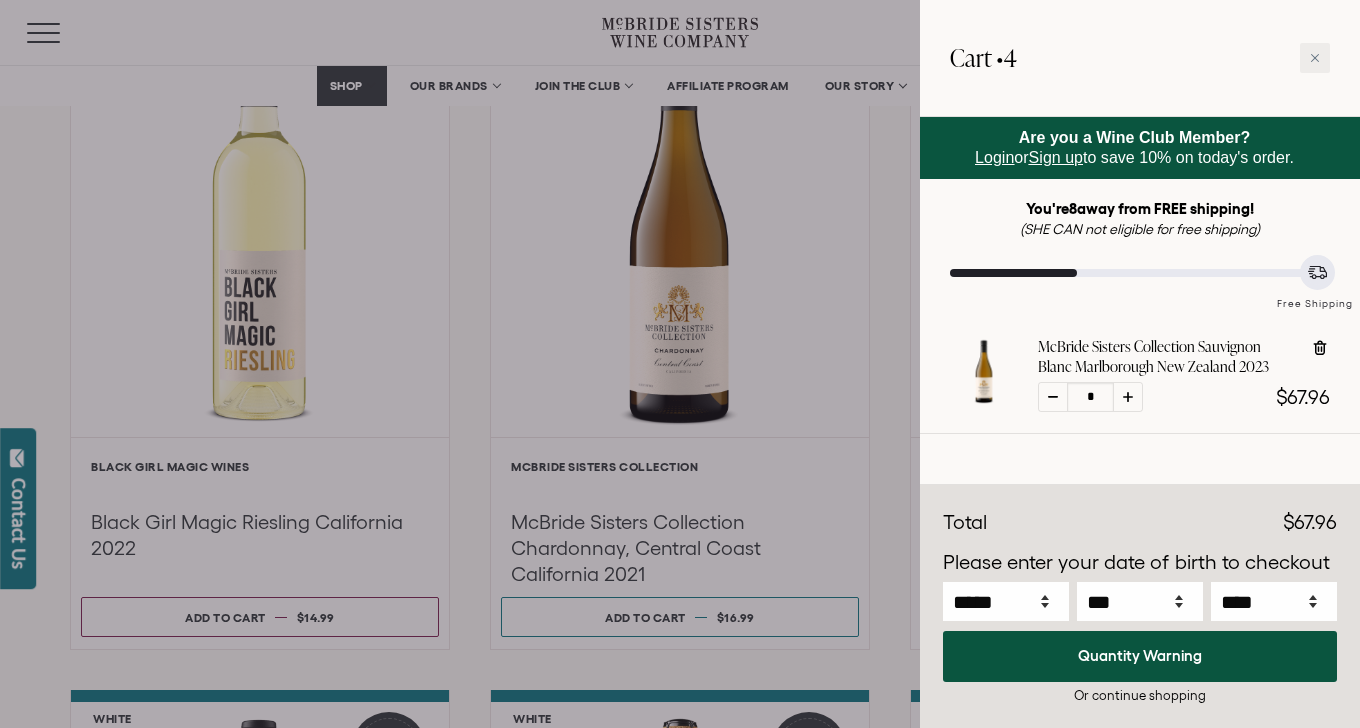 click 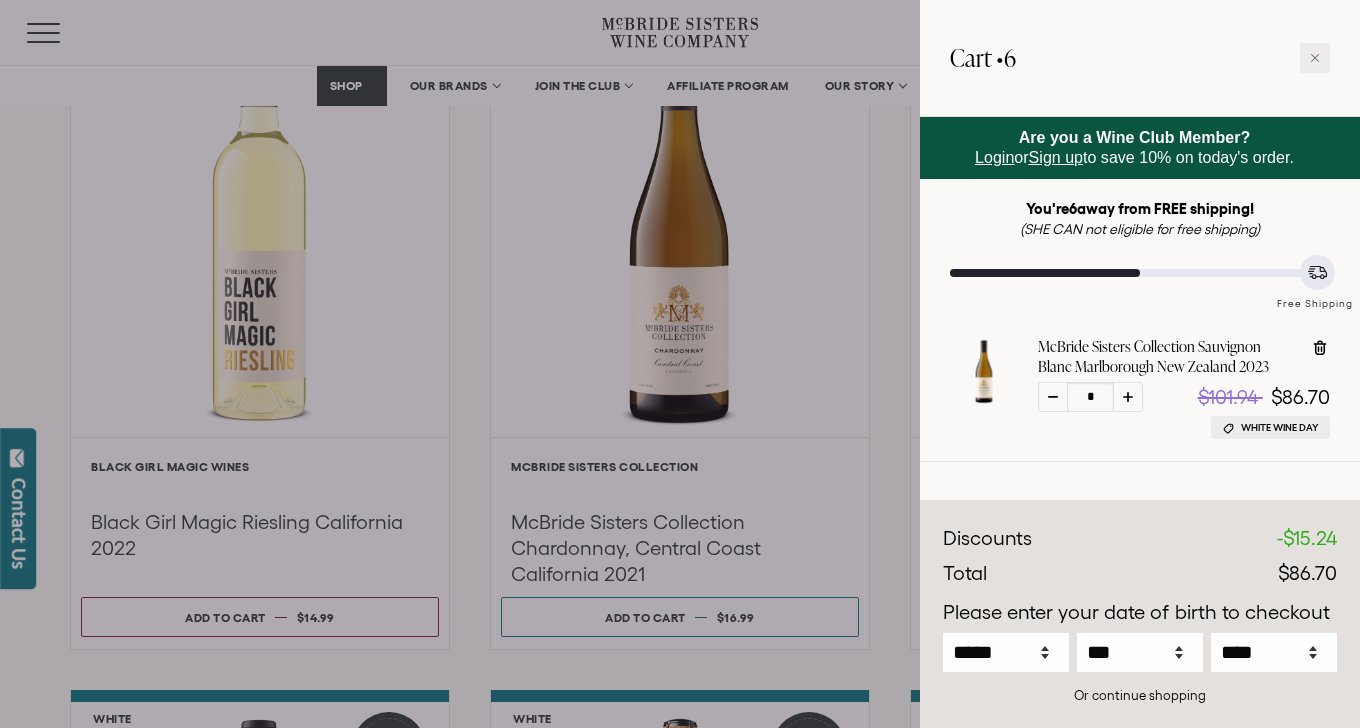 click at bounding box center [1140, 492] 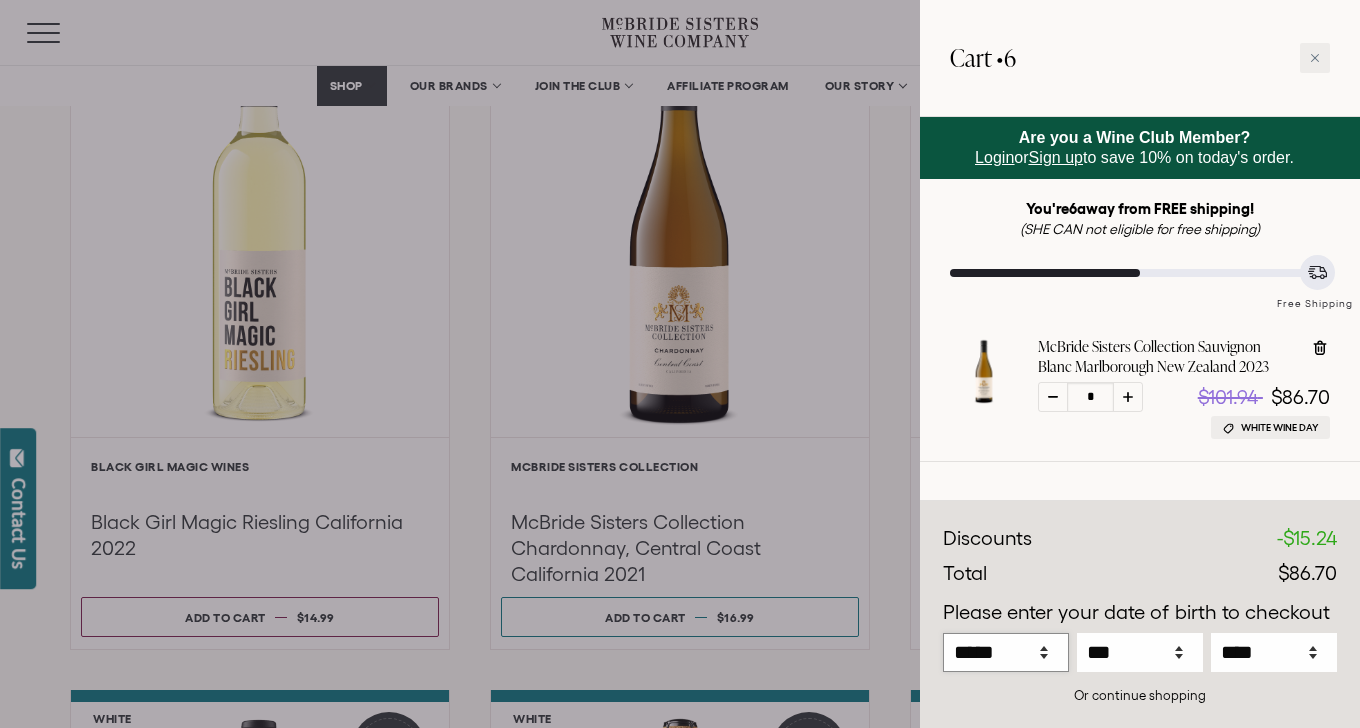 select on "*" 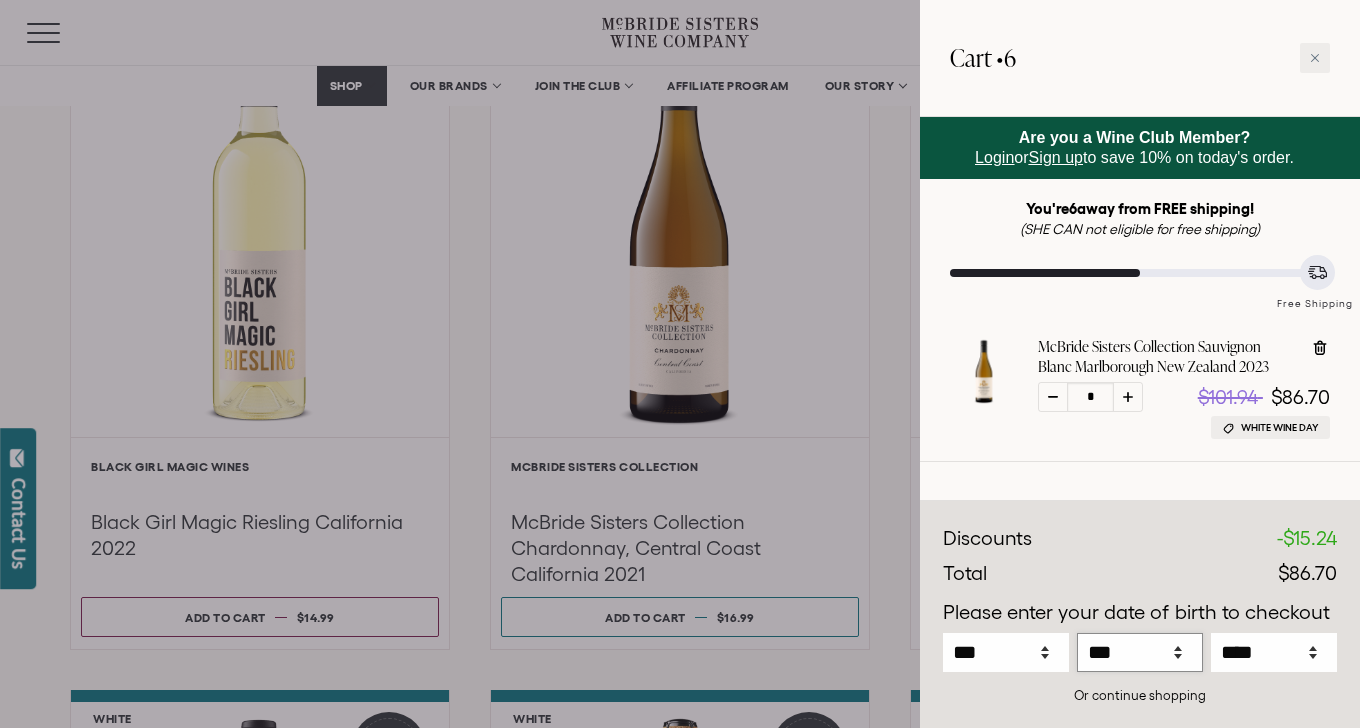 select on "**" 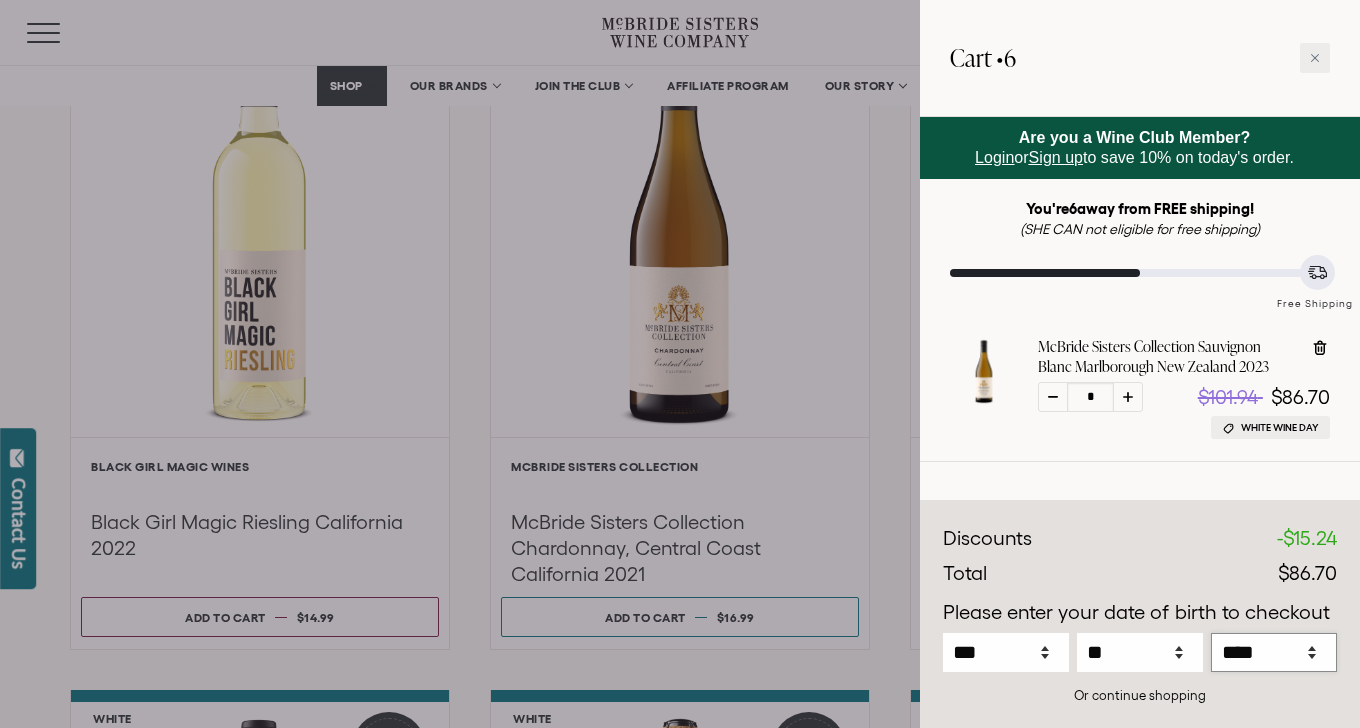 select on "****" 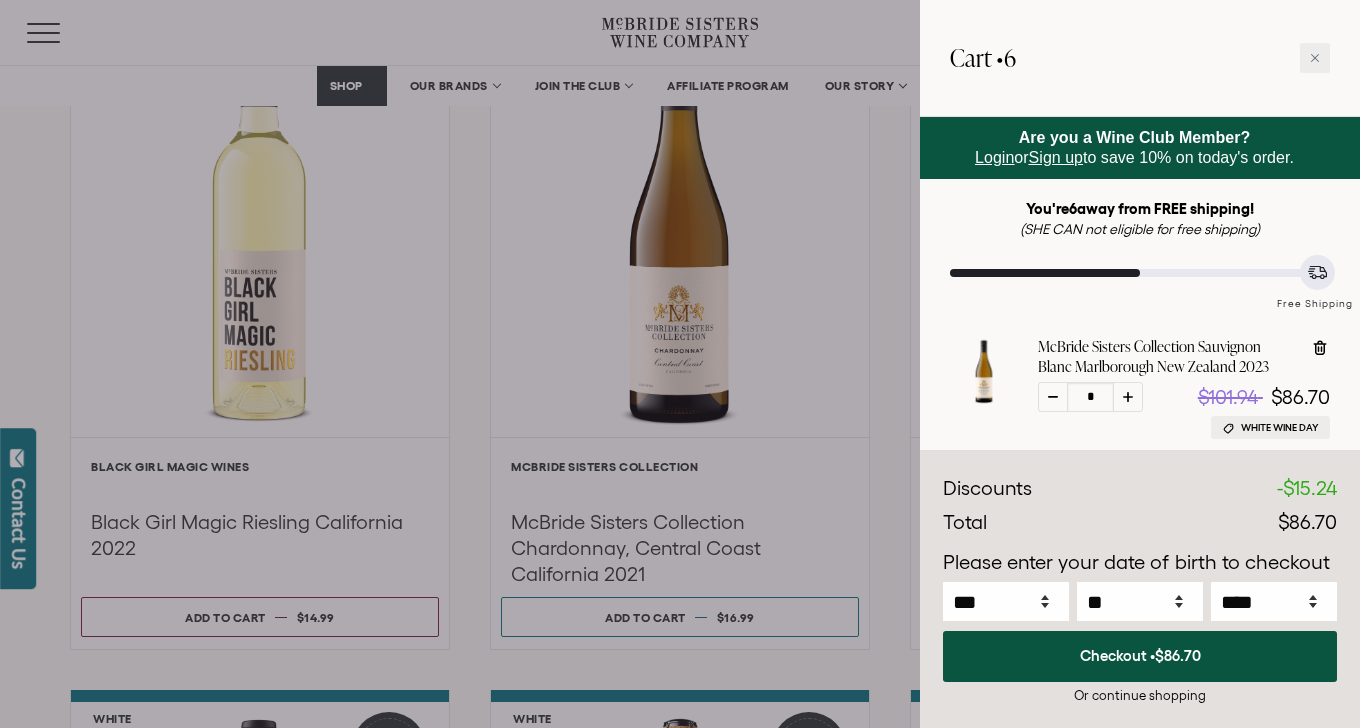 click on "Or continue shopping" at bounding box center (1140, 695) 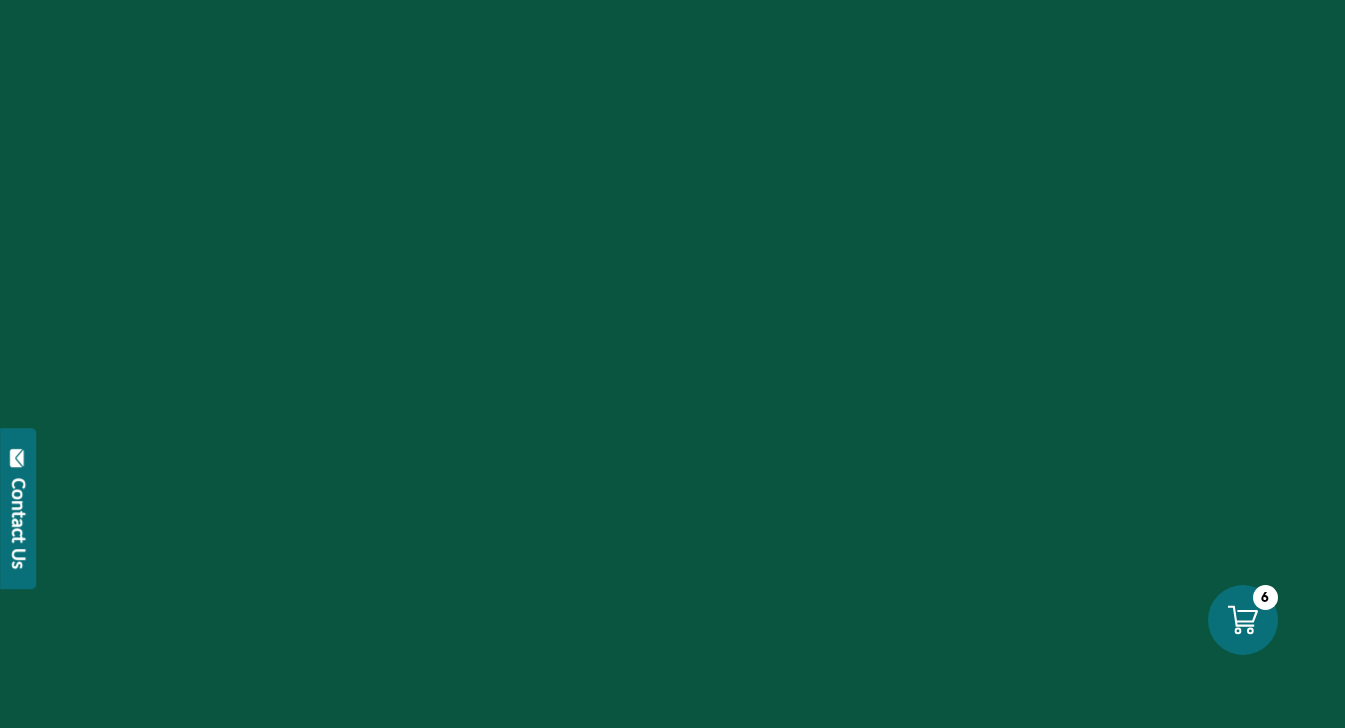 select on "****" 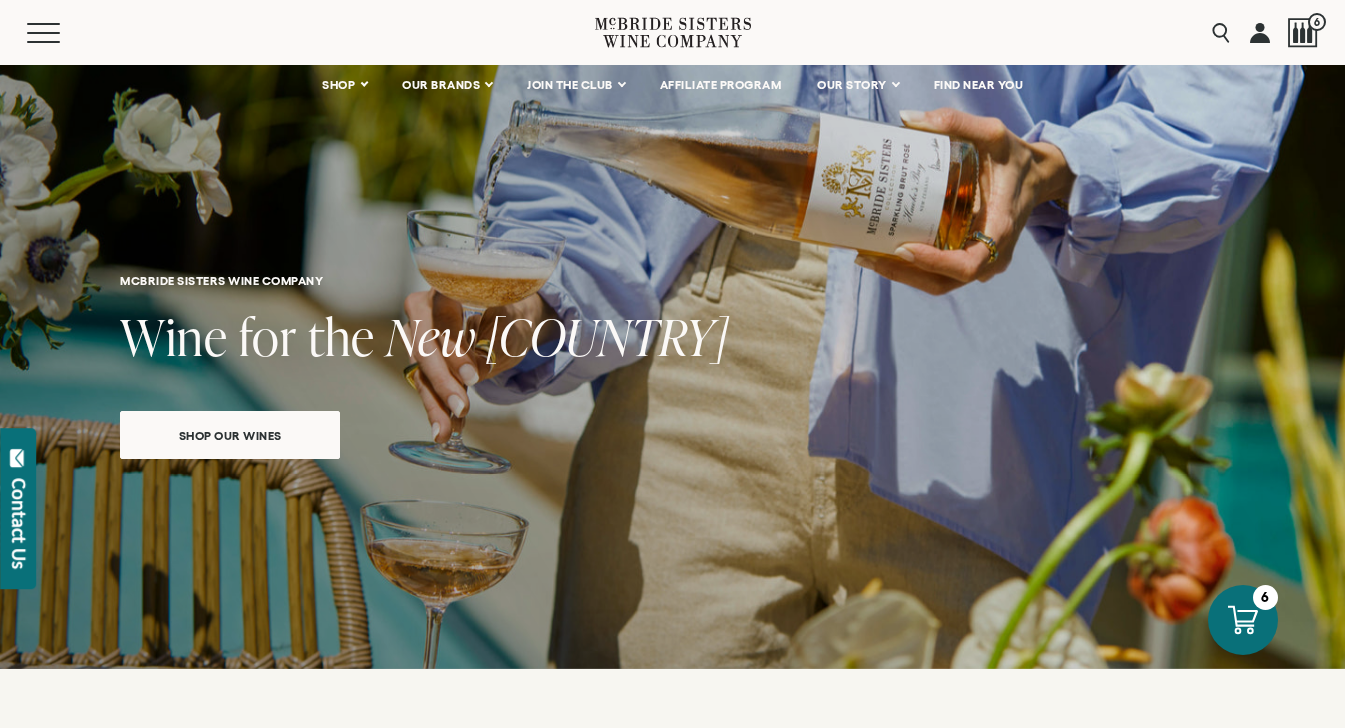 click on "Shop our wines" at bounding box center [230, 435] 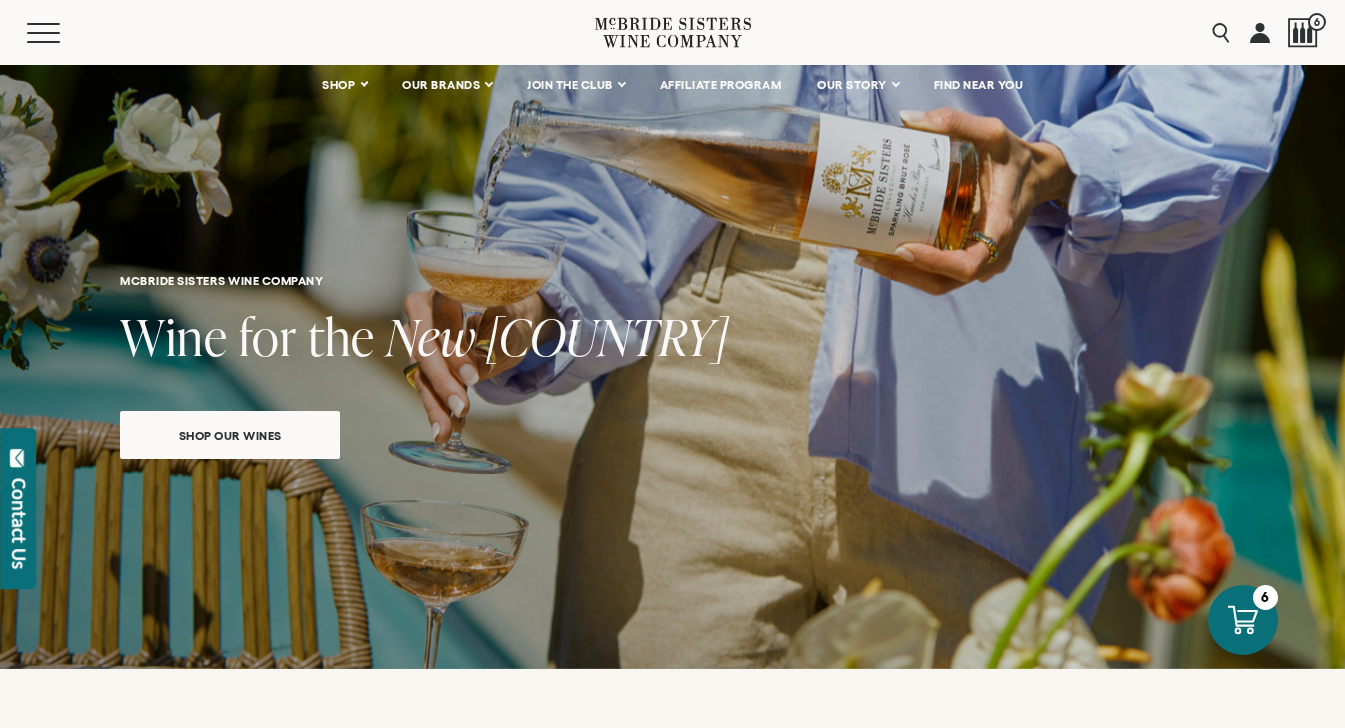 scroll, scrollTop: 0, scrollLeft: 0, axis: both 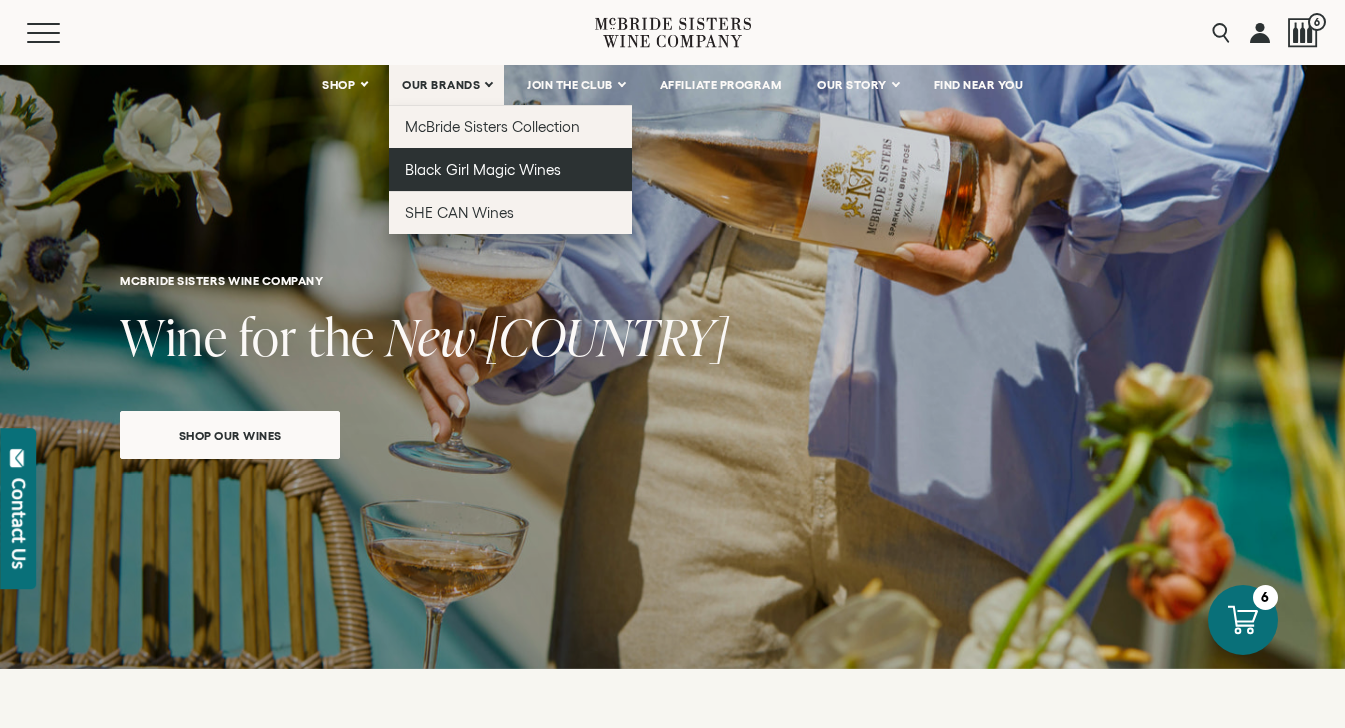 click on "Black Girl Magic Wines" at bounding box center [483, 169] 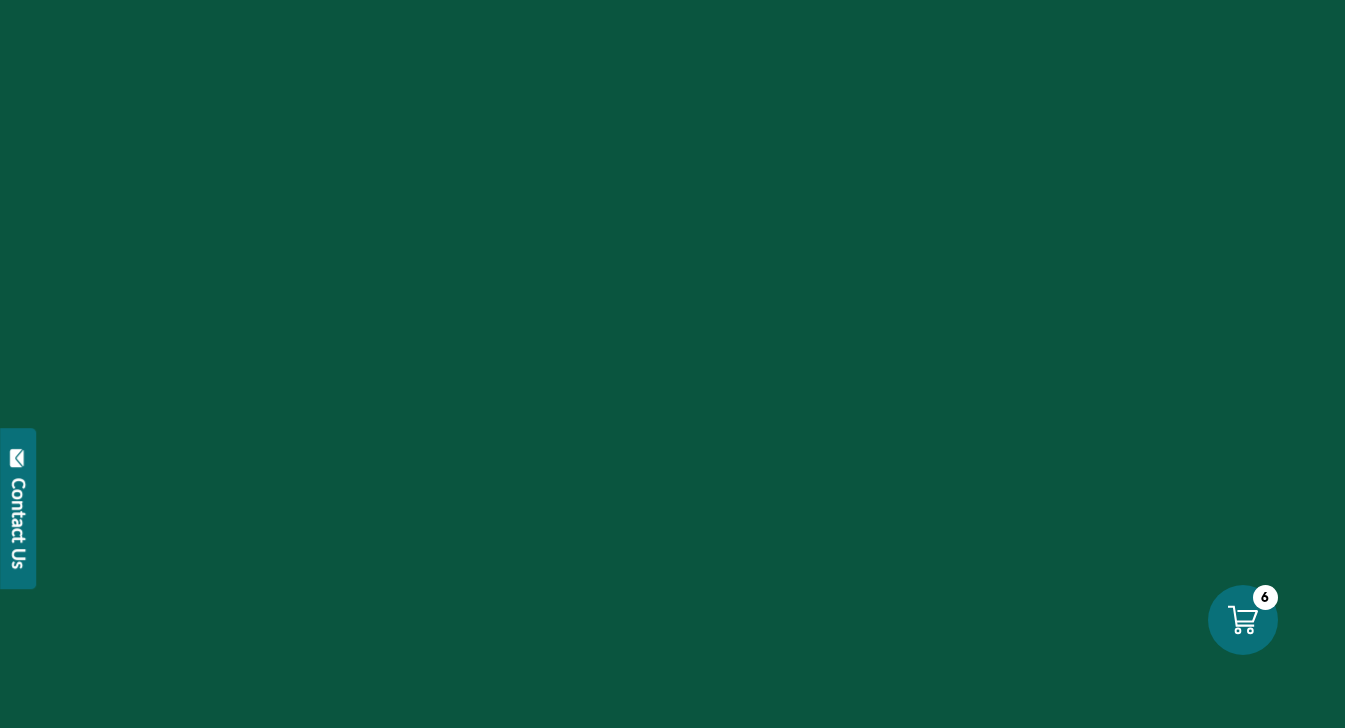 scroll, scrollTop: 0, scrollLeft: 0, axis: both 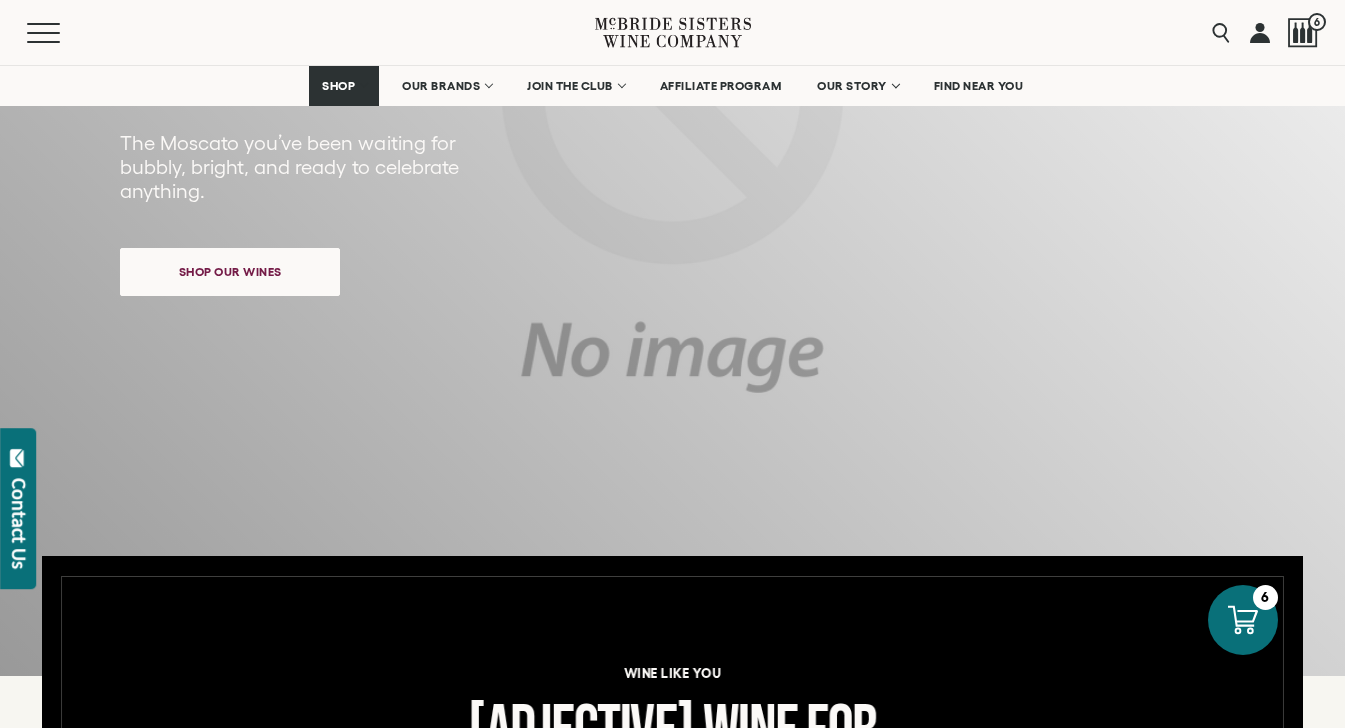 click on "Shop our wines" at bounding box center (230, 271) 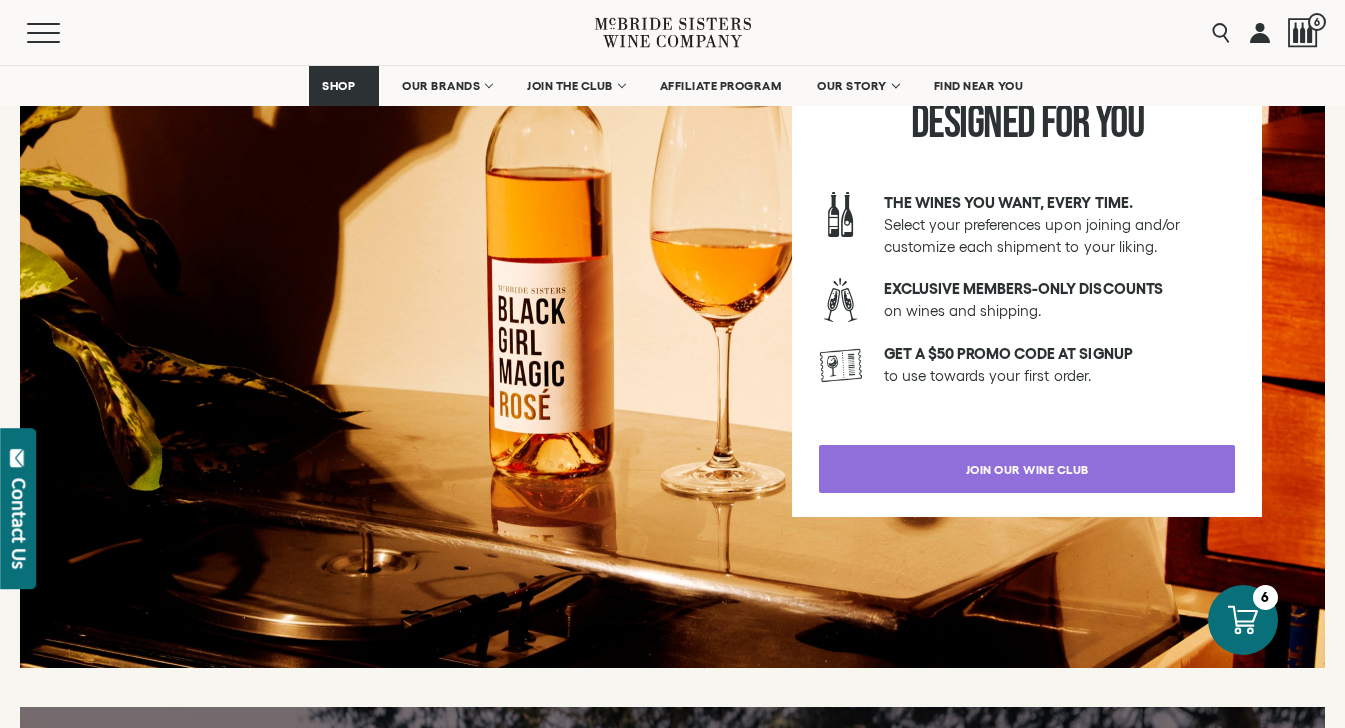 scroll, scrollTop: 3588, scrollLeft: 0, axis: vertical 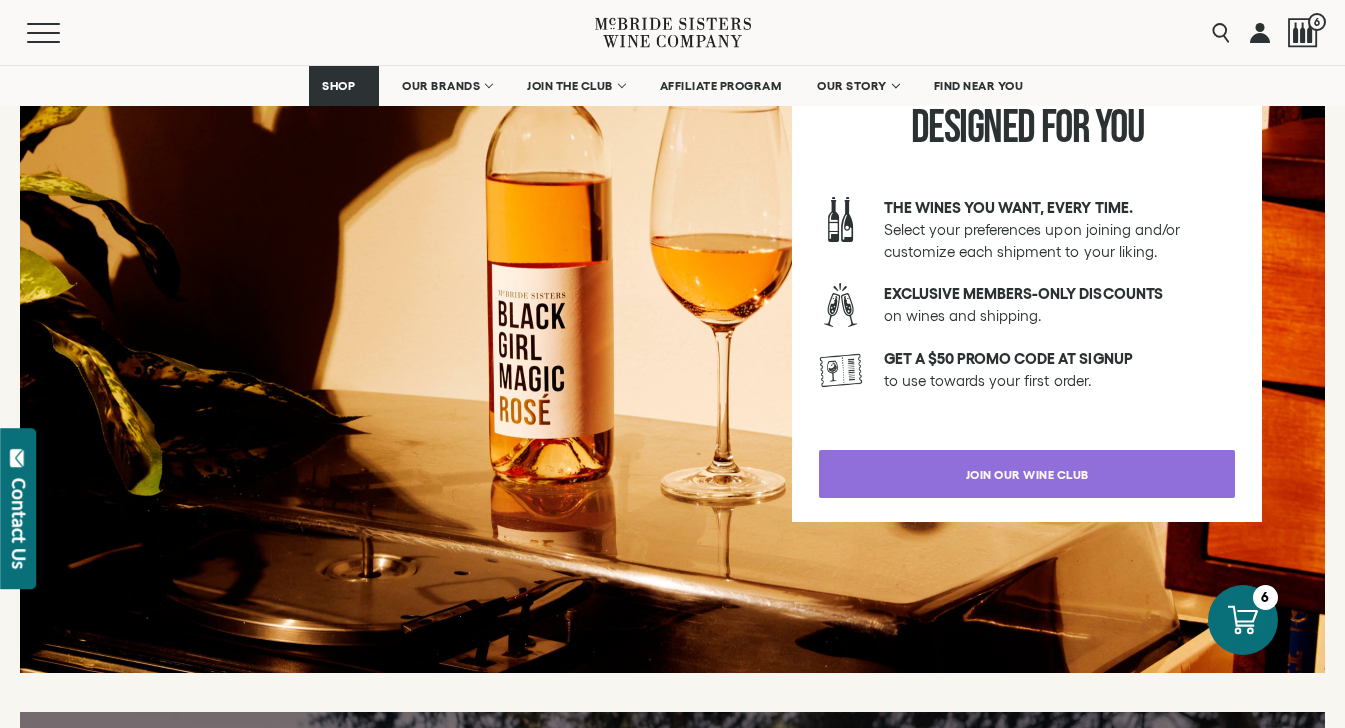 click on "join our wine club" at bounding box center [1027, 474] 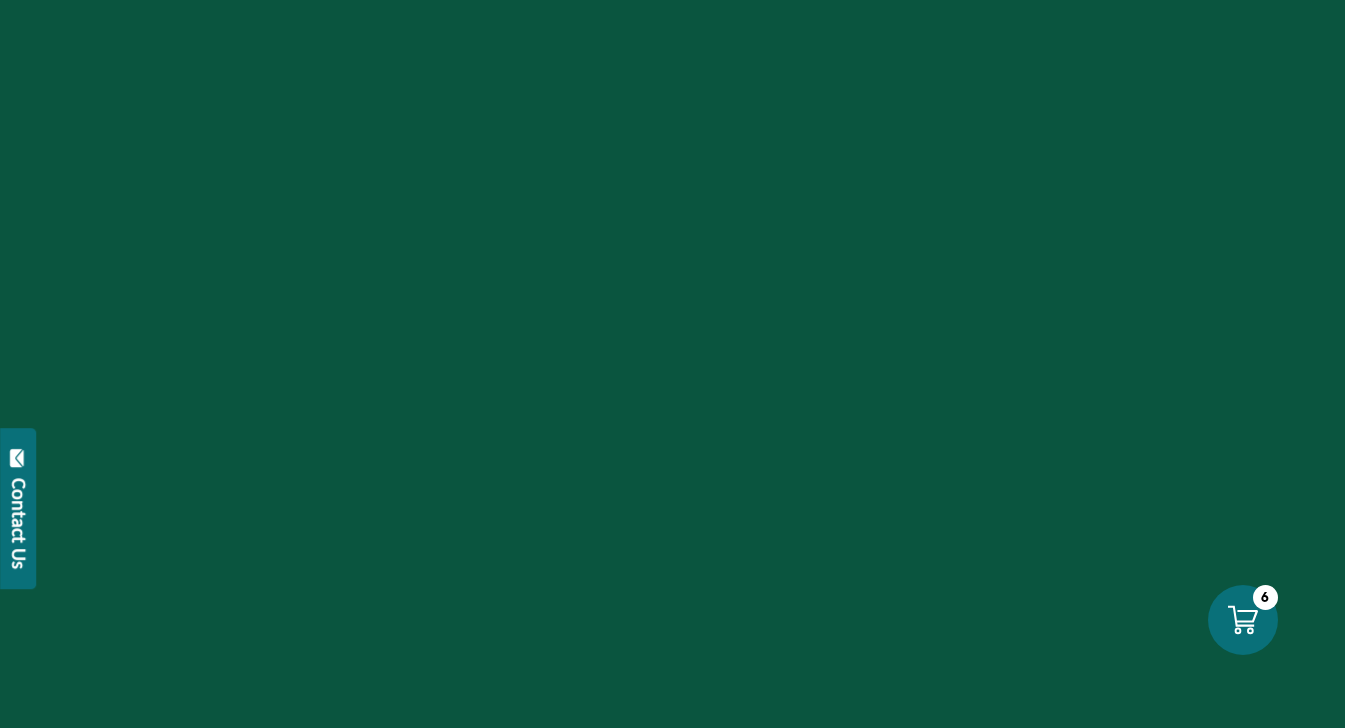 scroll, scrollTop: 0, scrollLeft: 0, axis: both 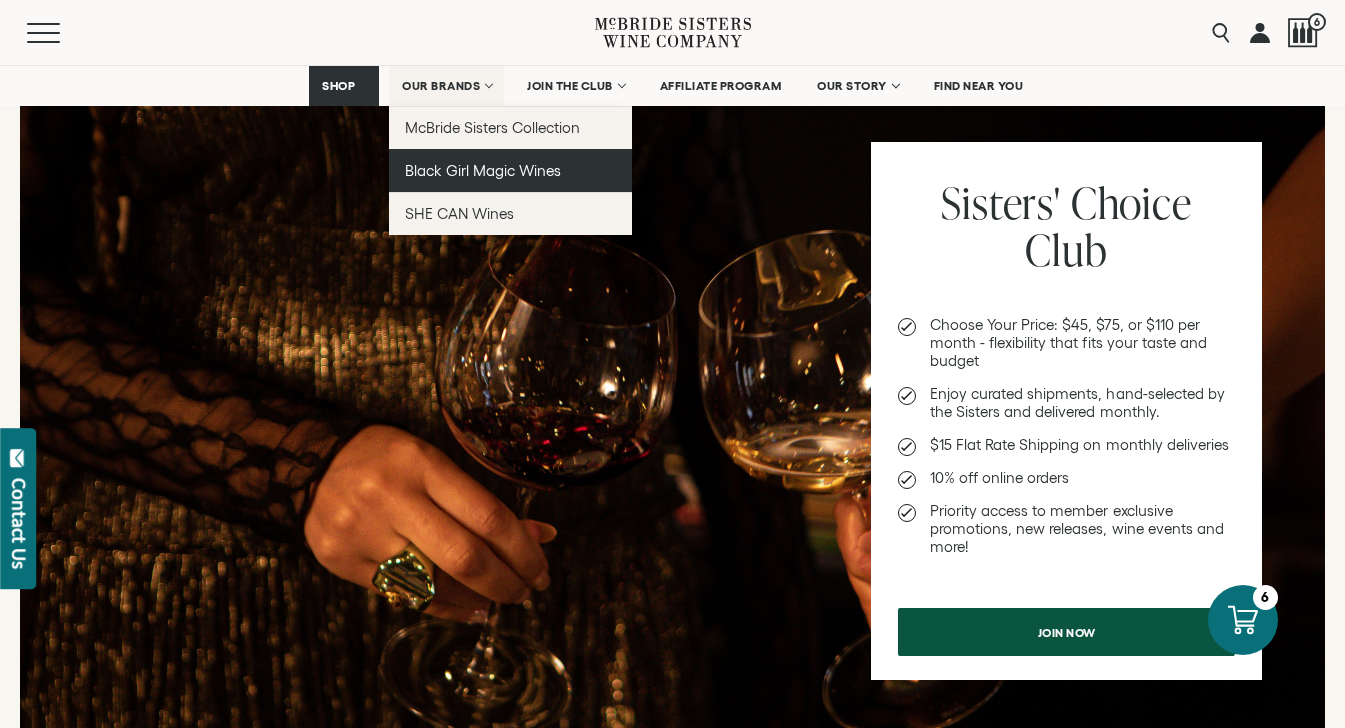 click on "Black Girl Magic Wines" at bounding box center (483, 170) 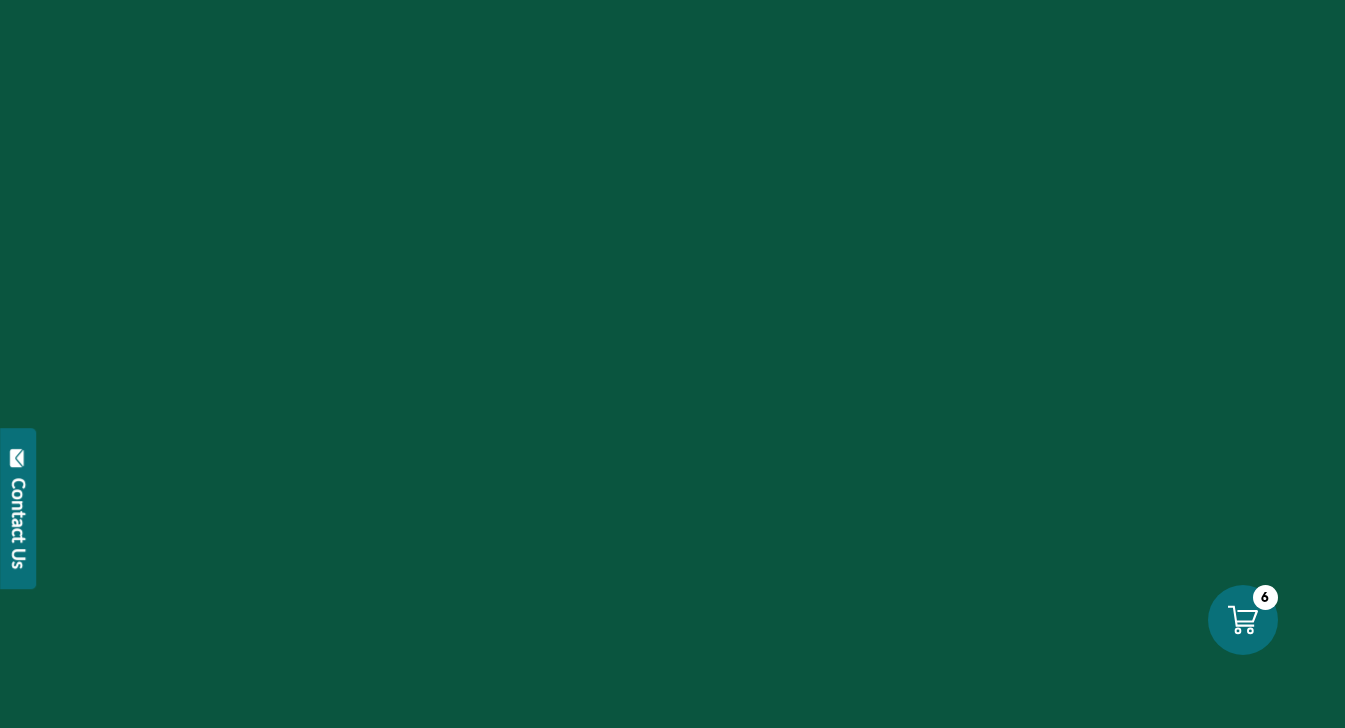 scroll, scrollTop: 0, scrollLeft: 0, axis: both 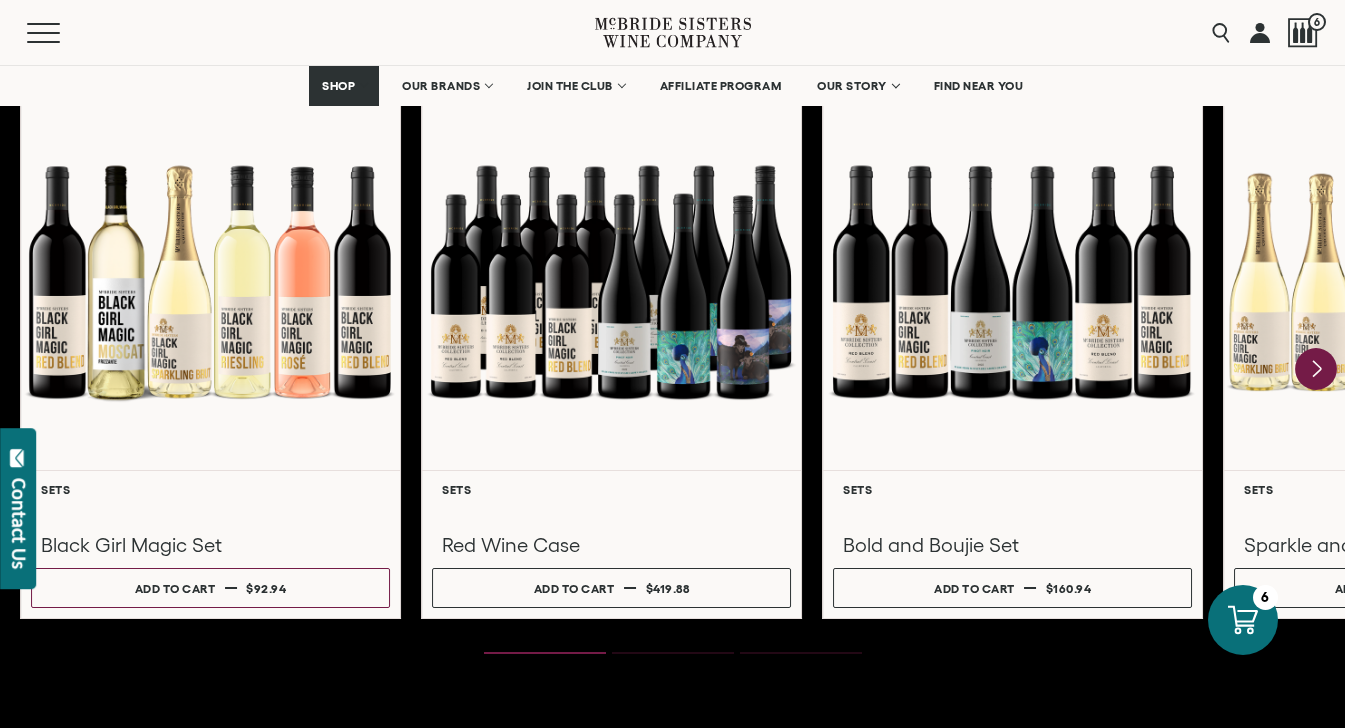 click 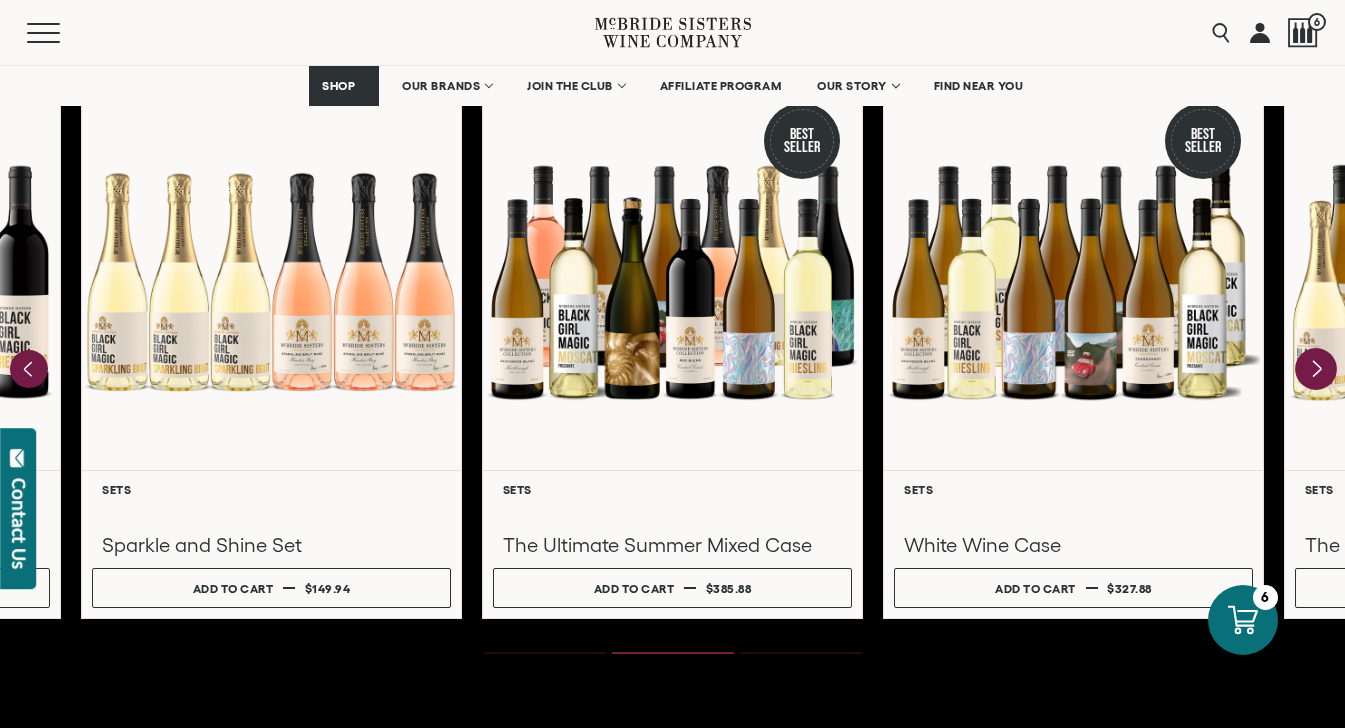 click 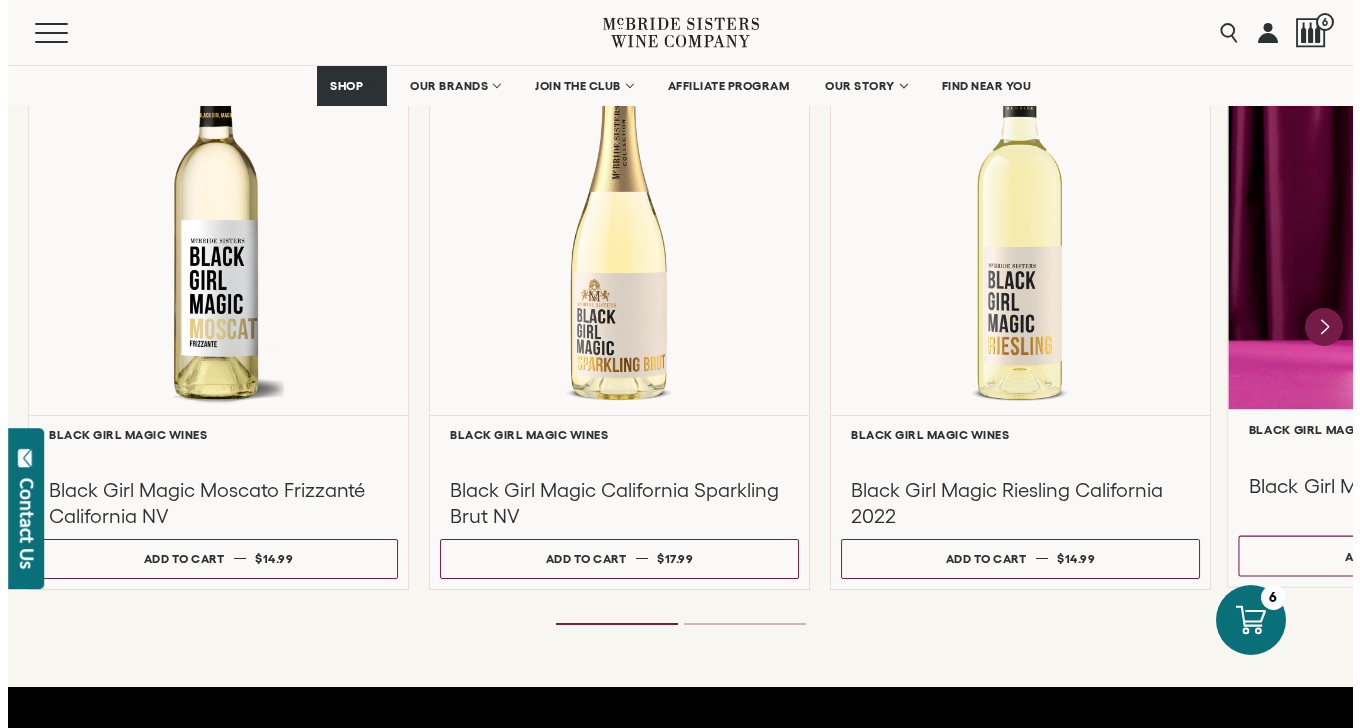 scroll, scrollTop: 1824, scrollLeft: 0, axis: vertical 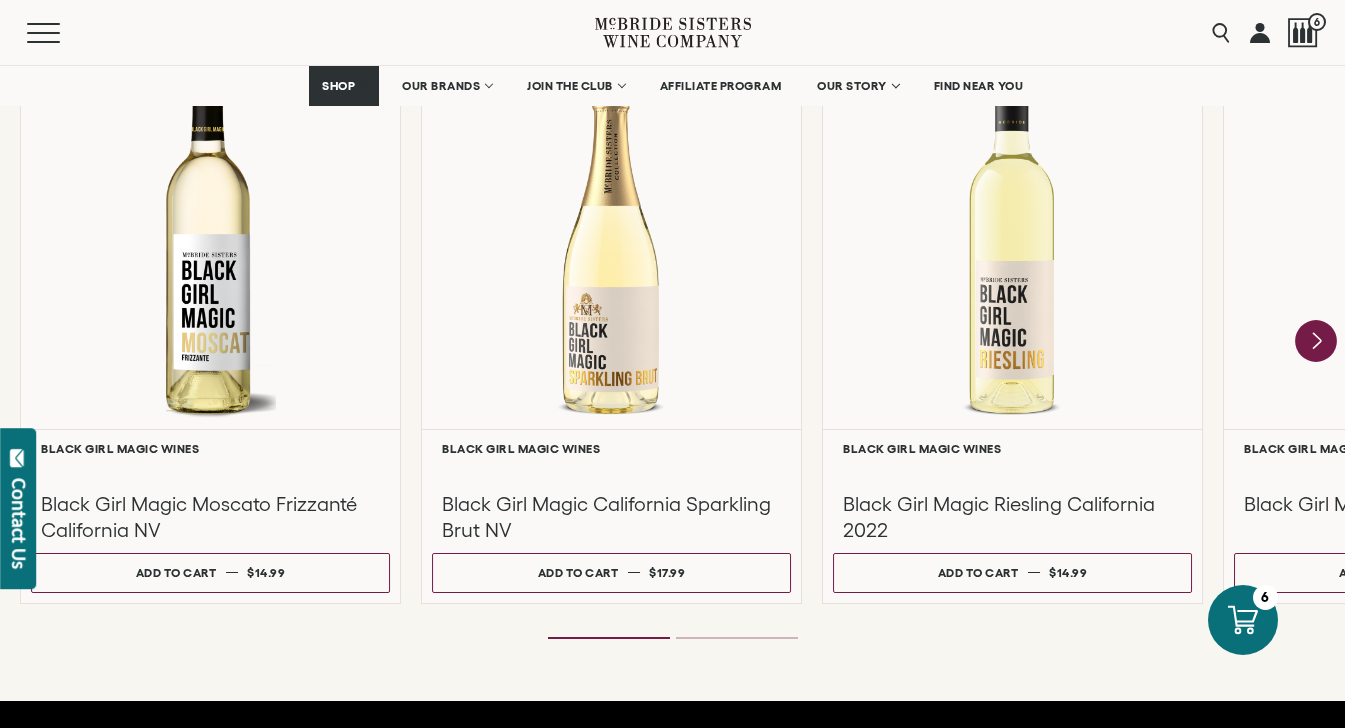 click 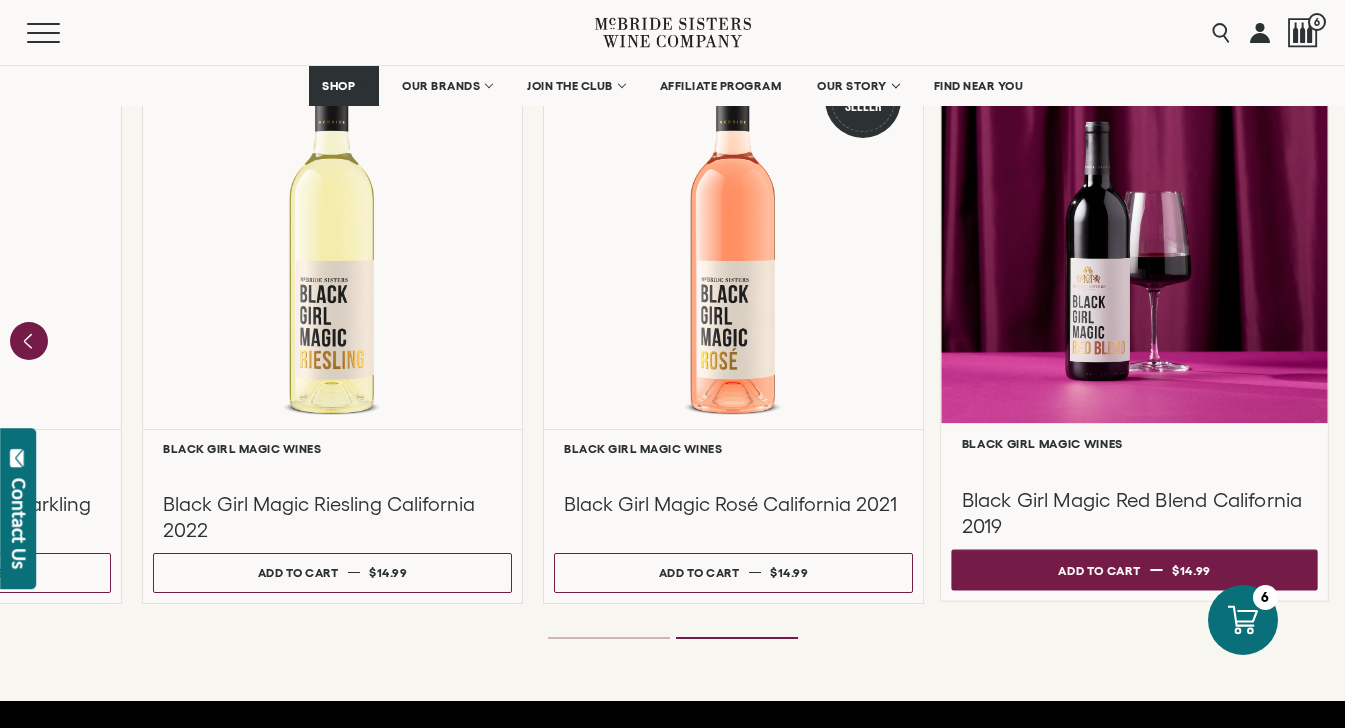 click on "Add to cart
Regular price
$14.99
Regular price
Sale price
$14.99
Unit price
/
per" at bounding box center [1134, 569] 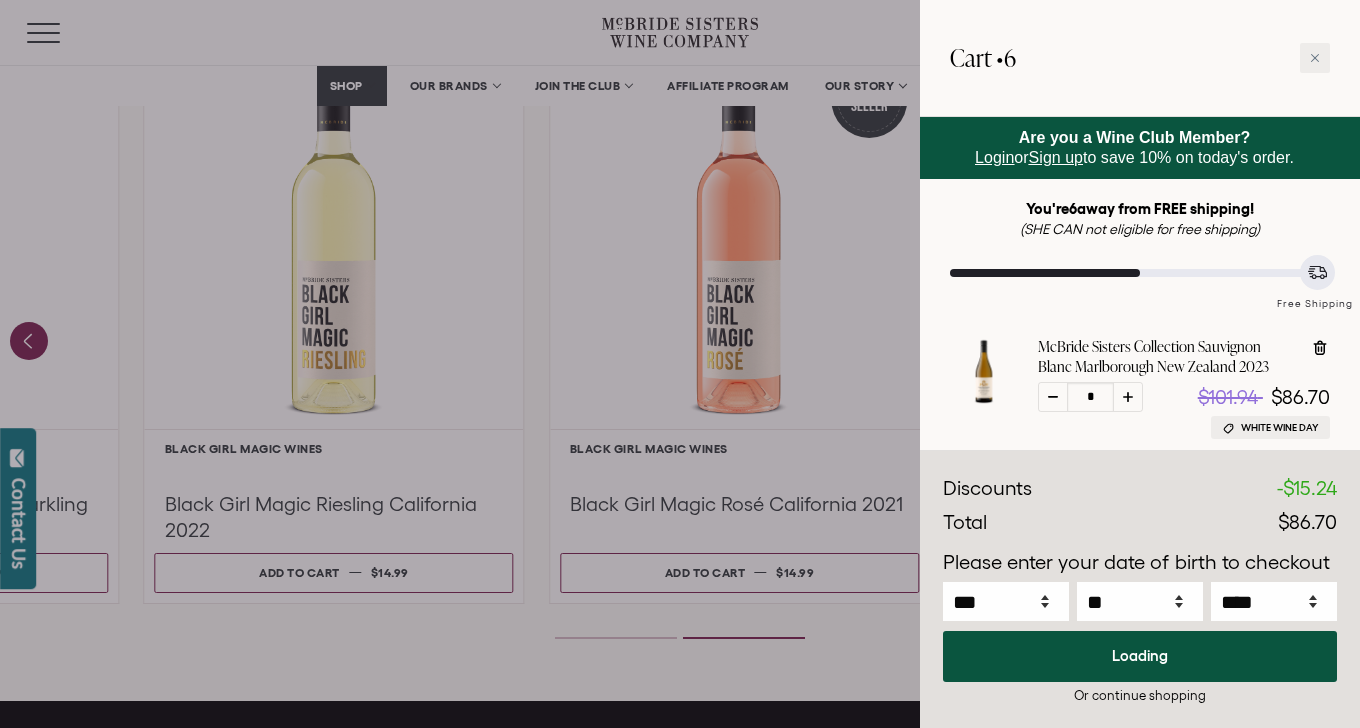 select on "****" 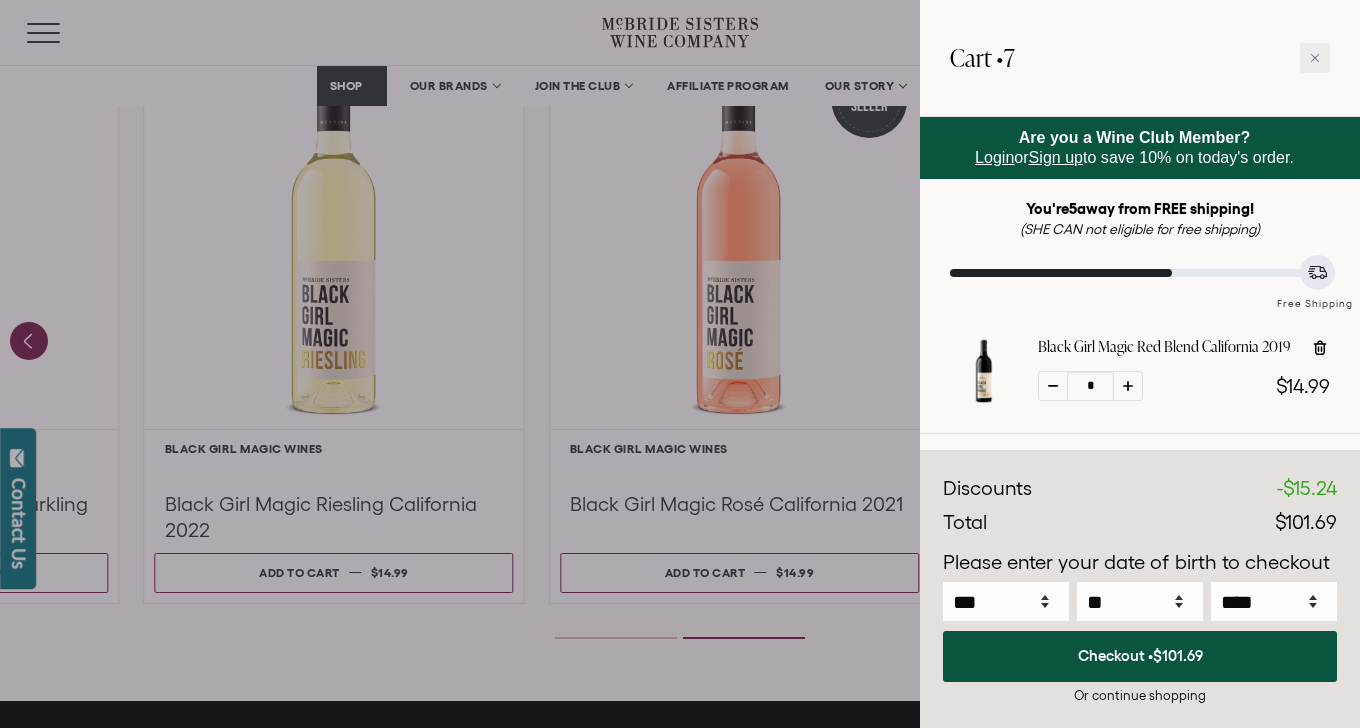 click 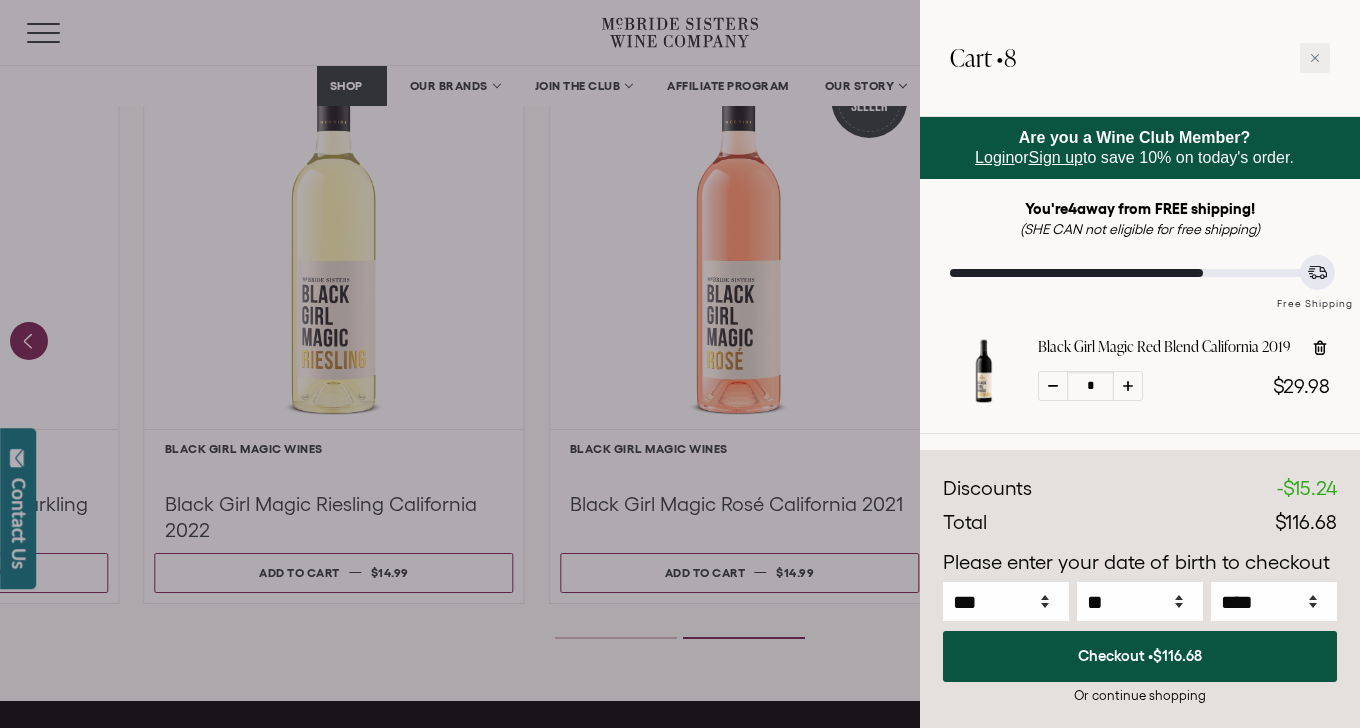 click 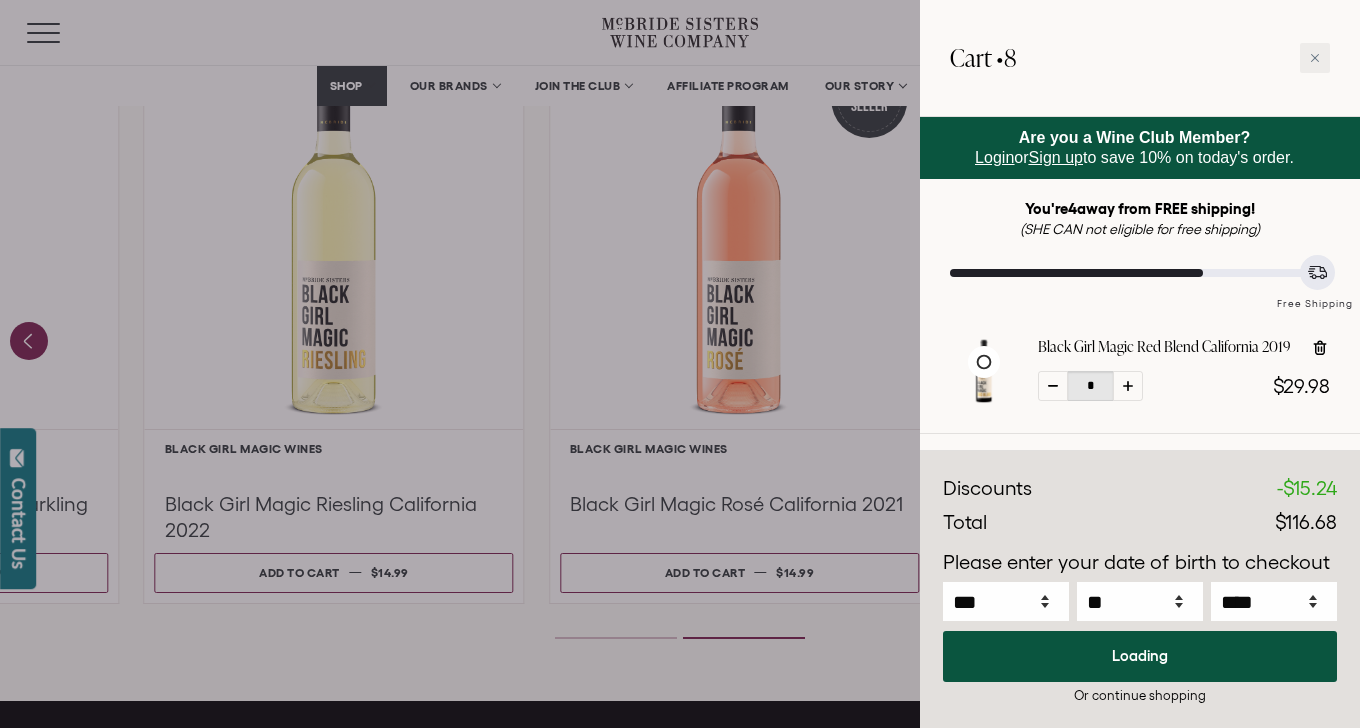 select on "****" 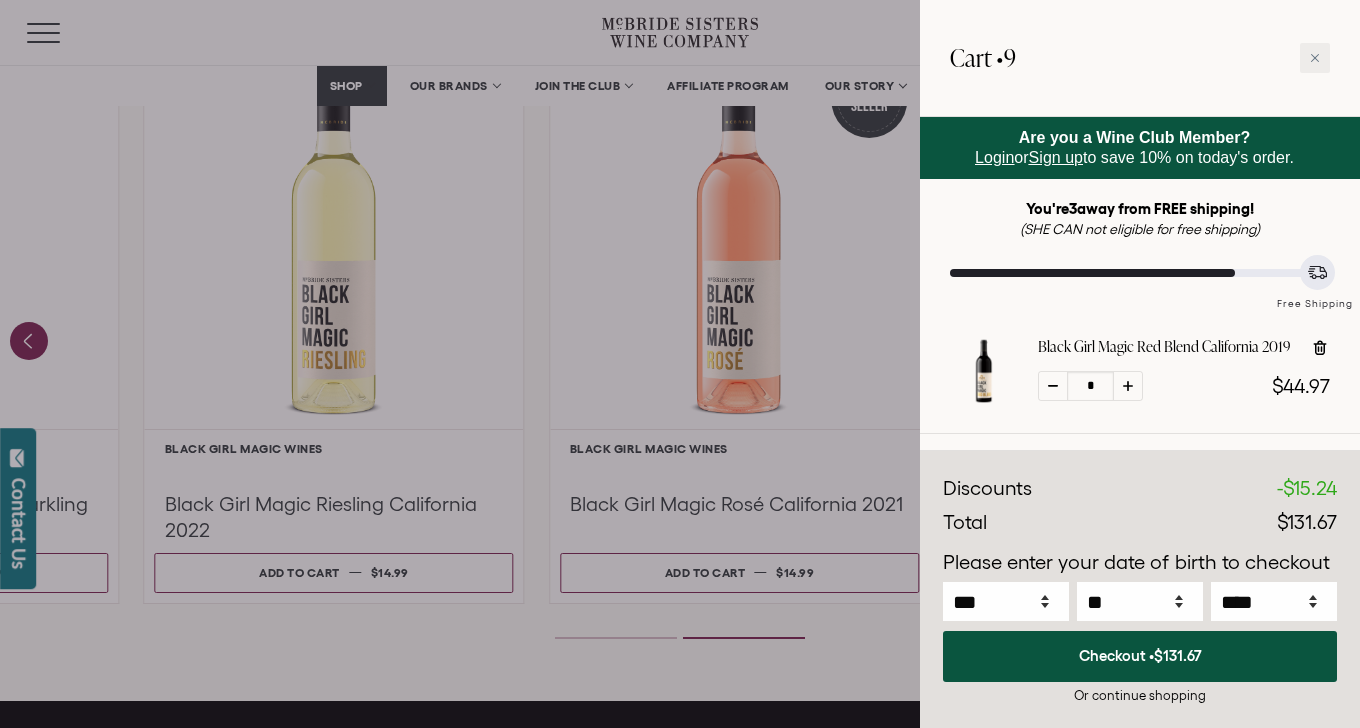 click 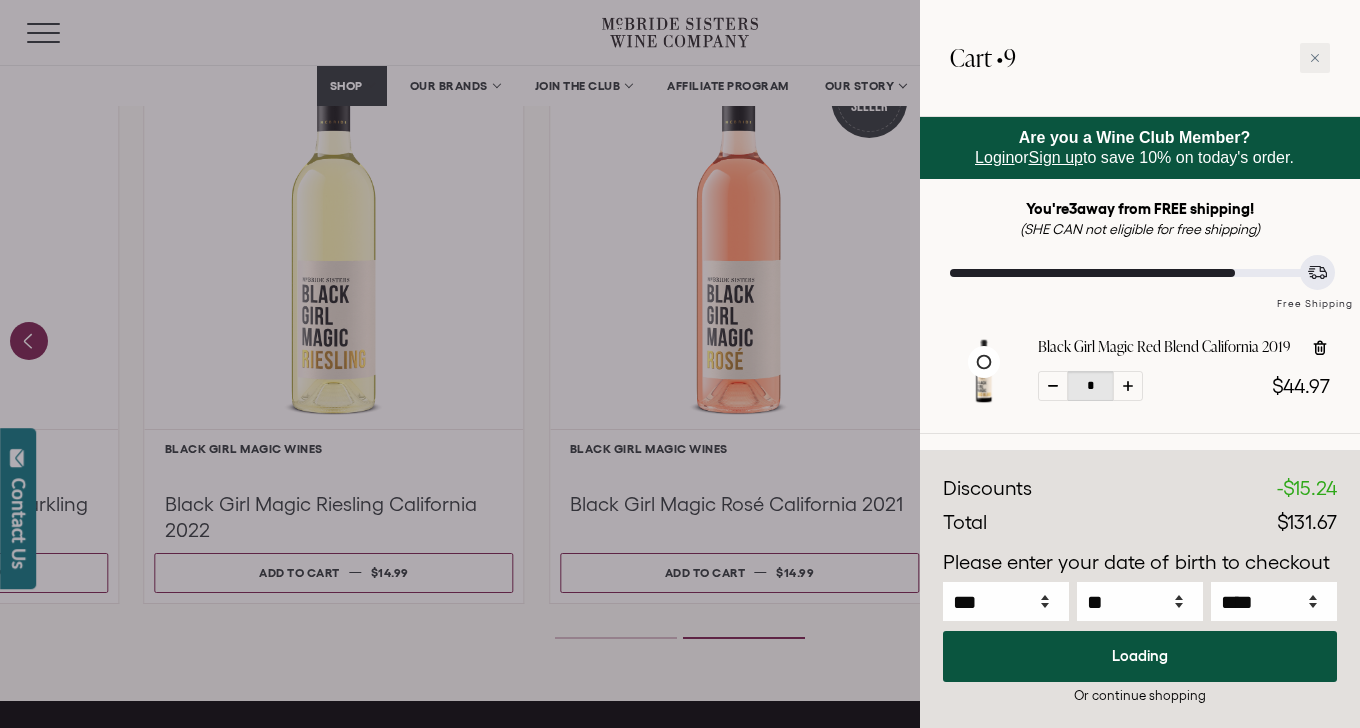 select on "****" 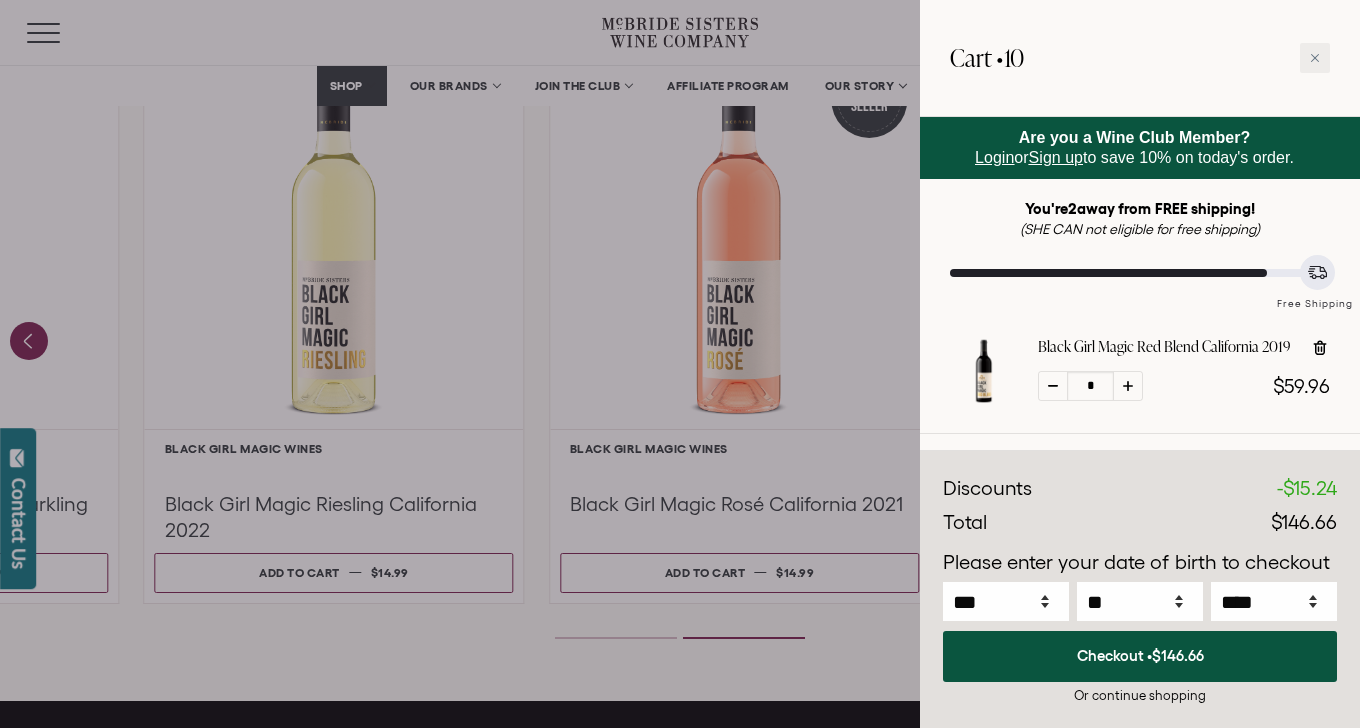 click 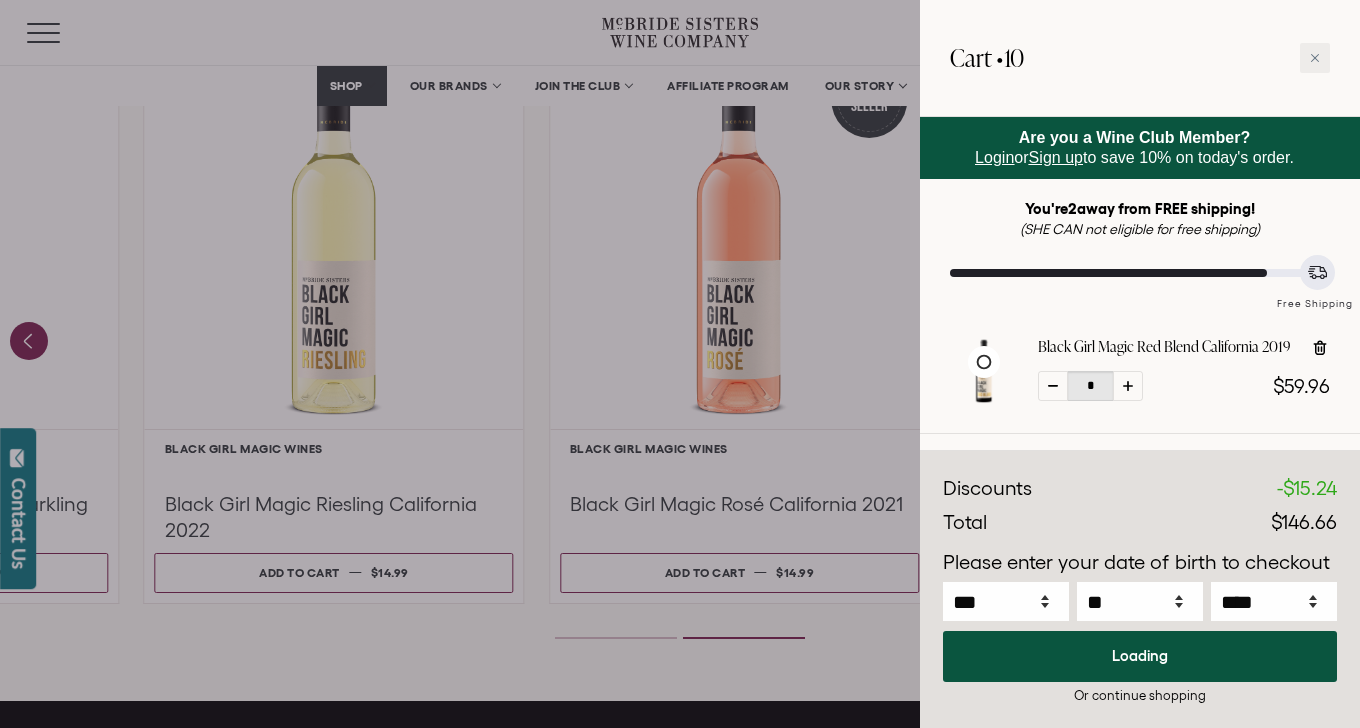 select on "****" 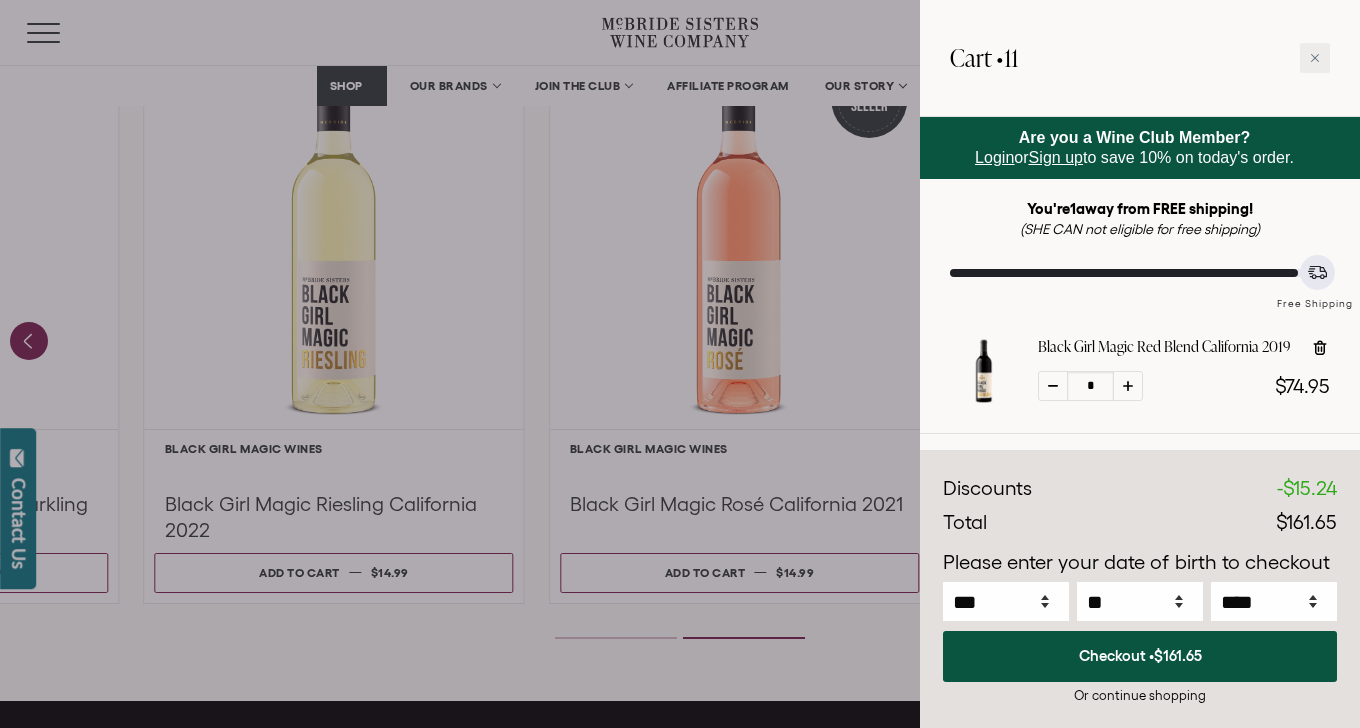 click 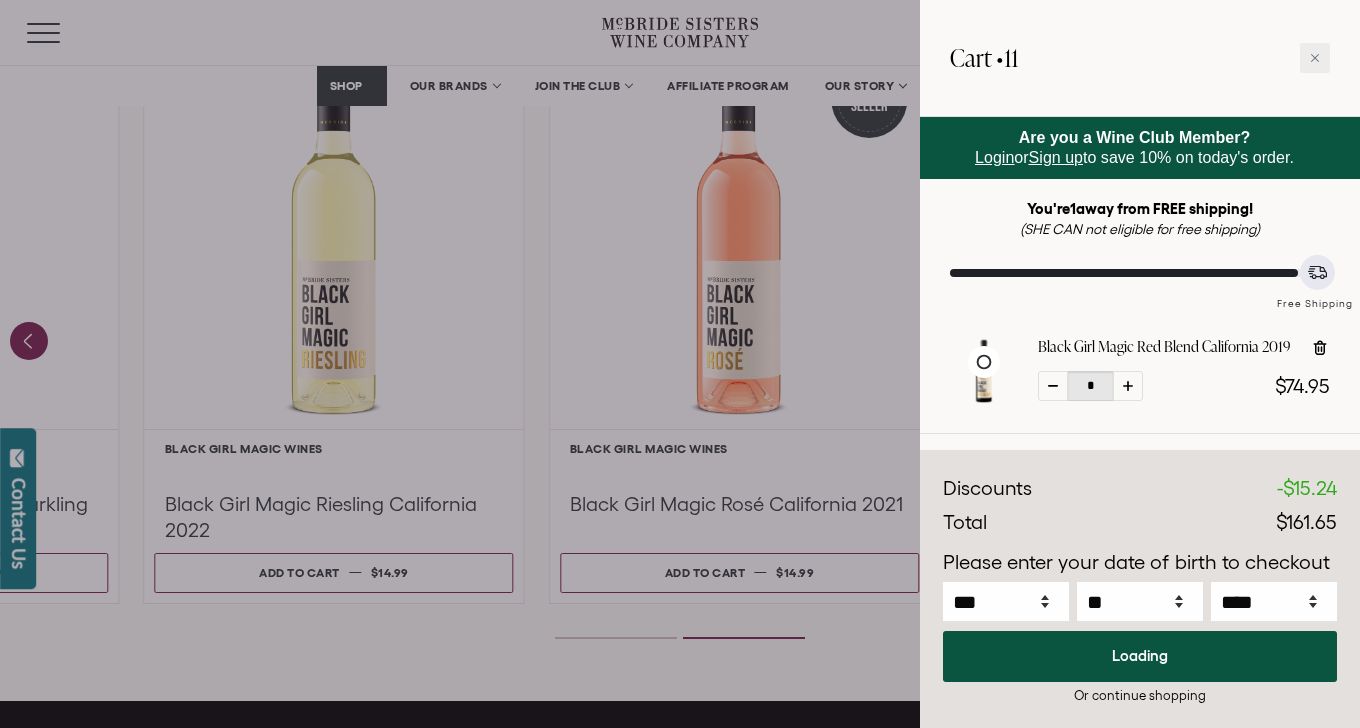 select on "****" 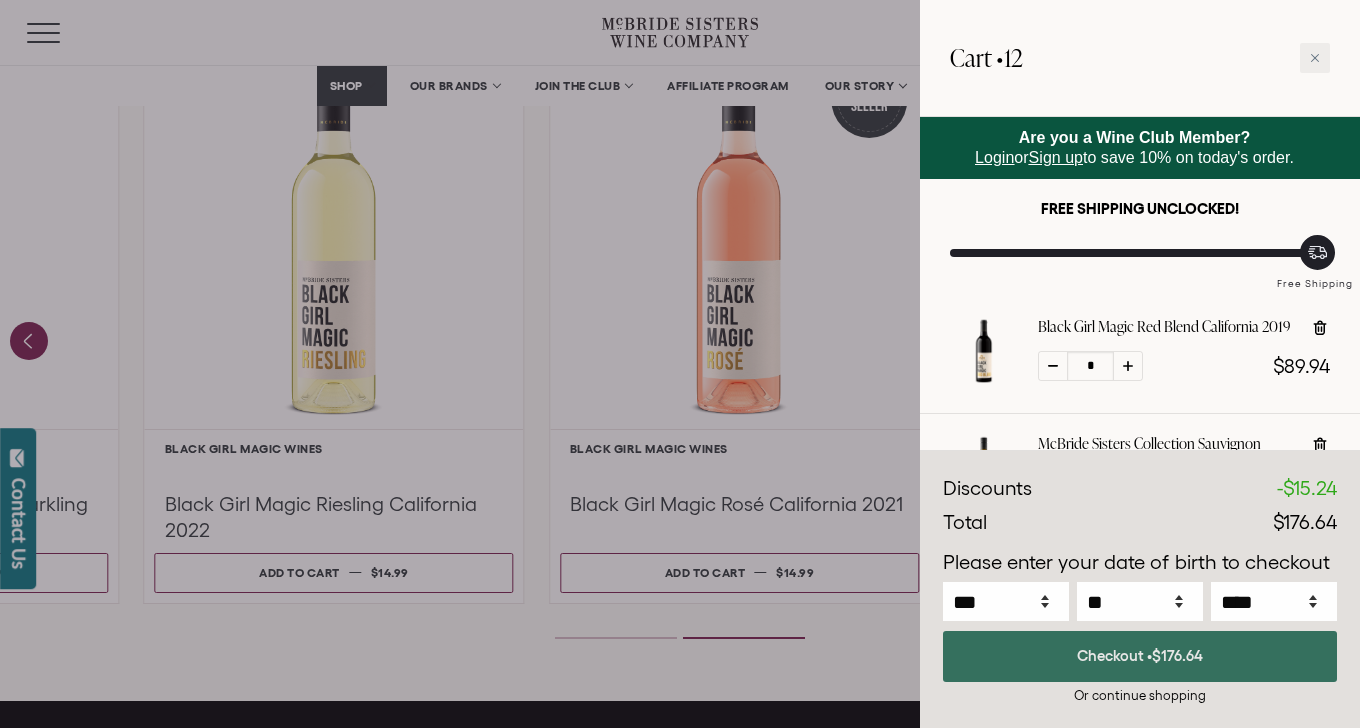 click on "Checkout •  $176.64" at bounding box center [1140, 656] 